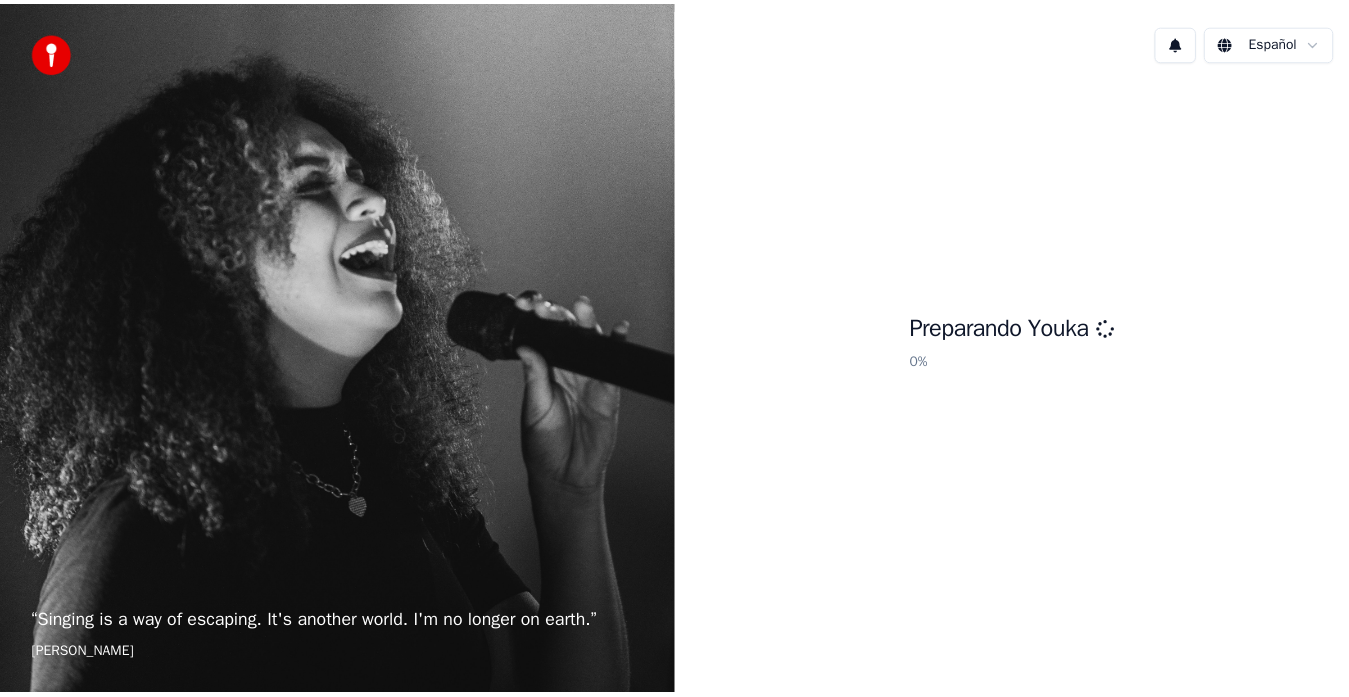 scroll, scrollTop: 0, scrollLeft: 0, axis: both 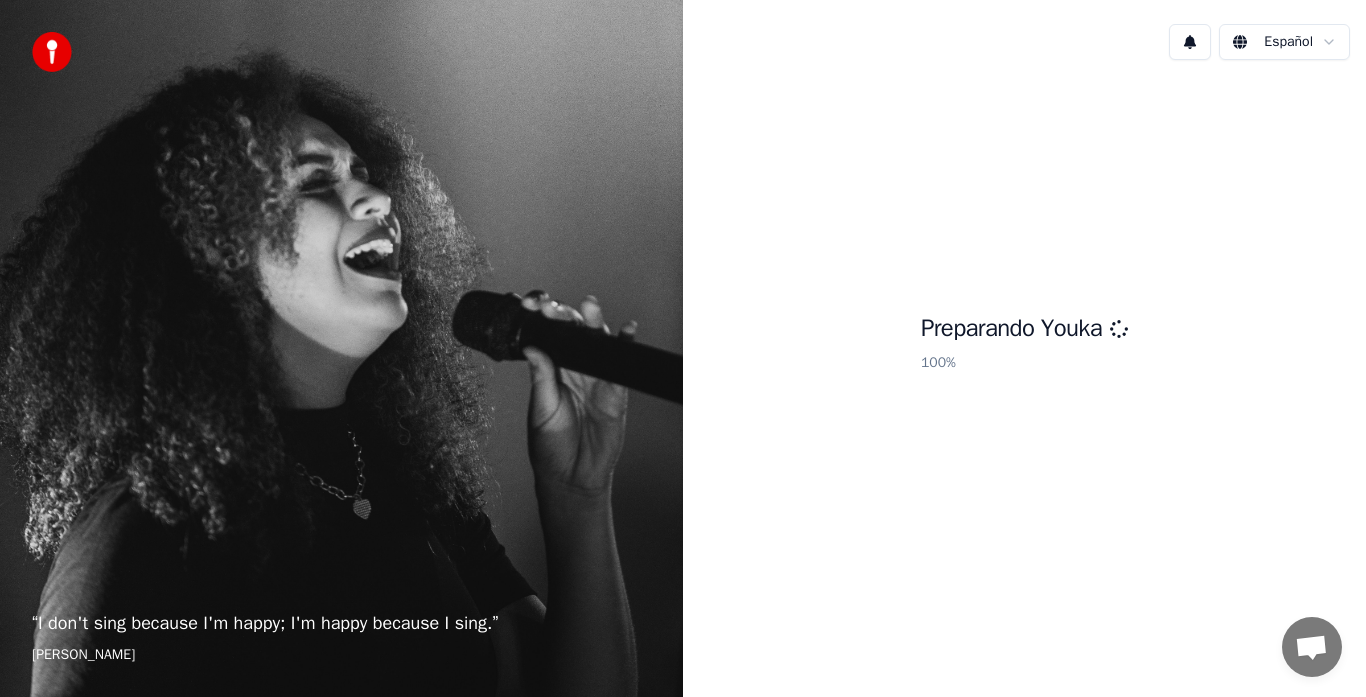 click on "Preparando Youka 100 %" at bounding box center (1024, 346) 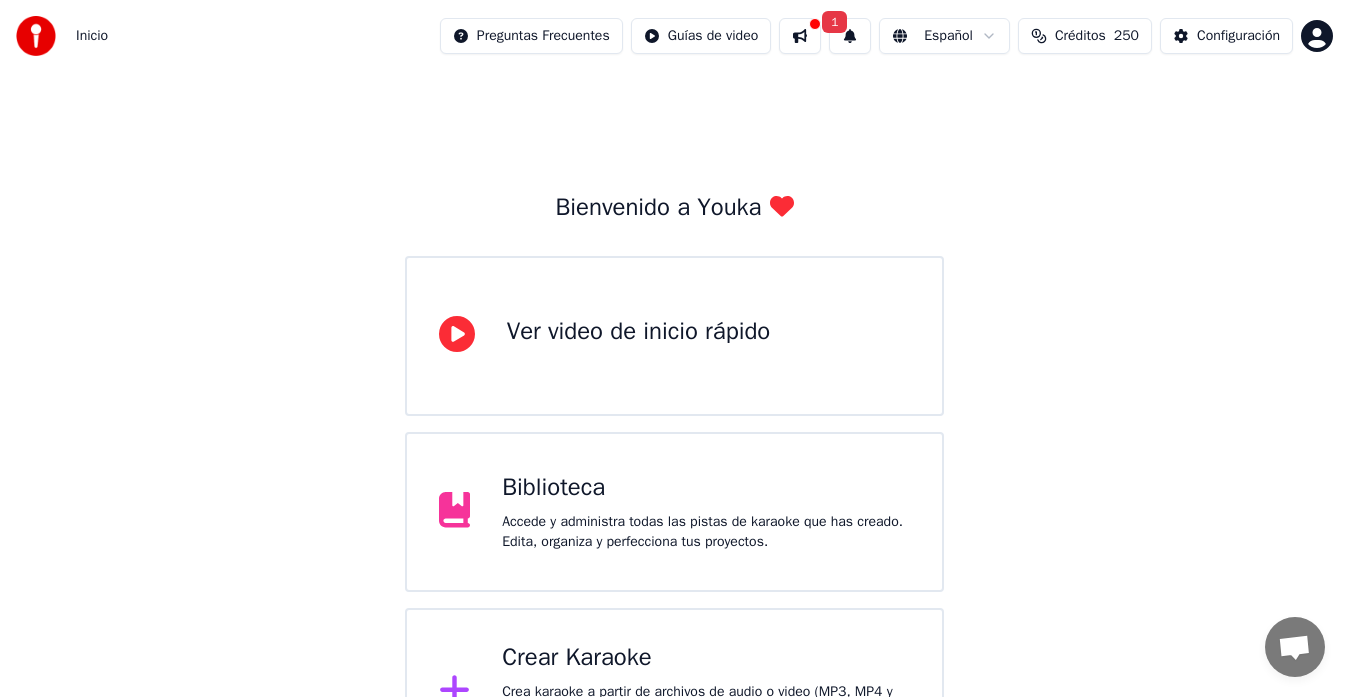 click on "Crear Karaoke" at bounding box center [706, 658] 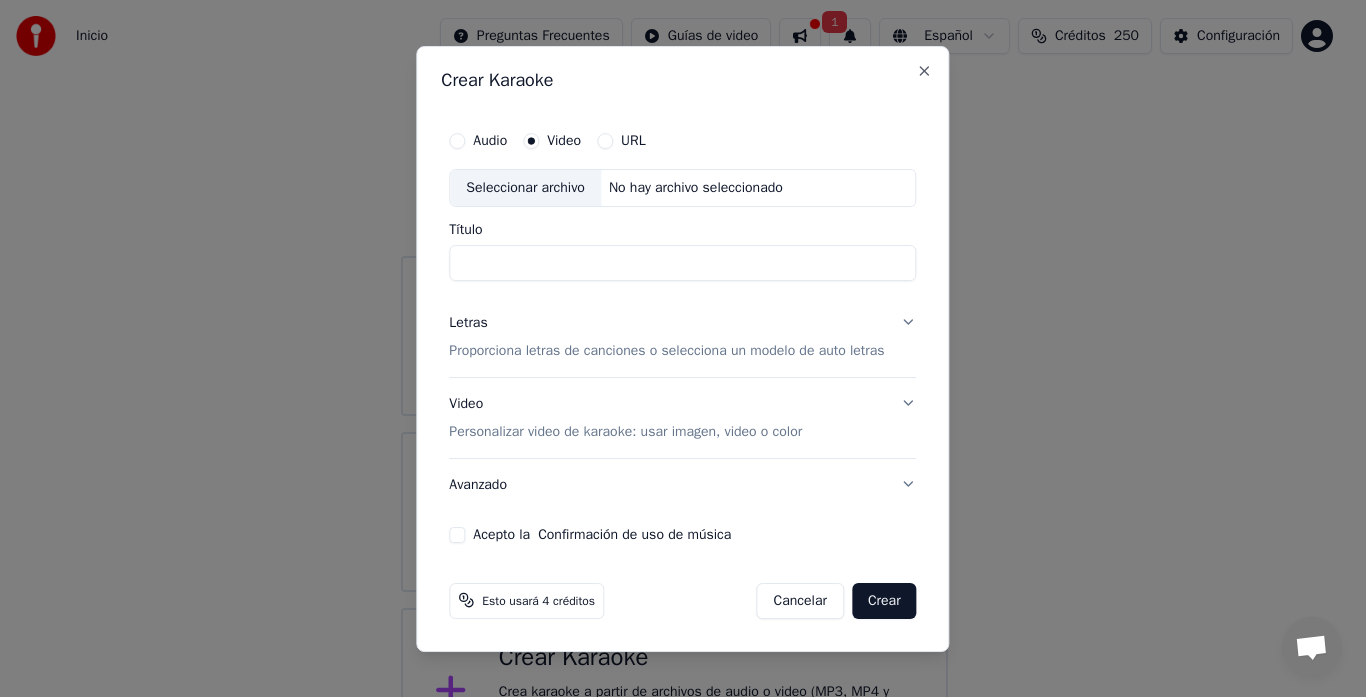 click on "Título" at bounding box center [682, 263] 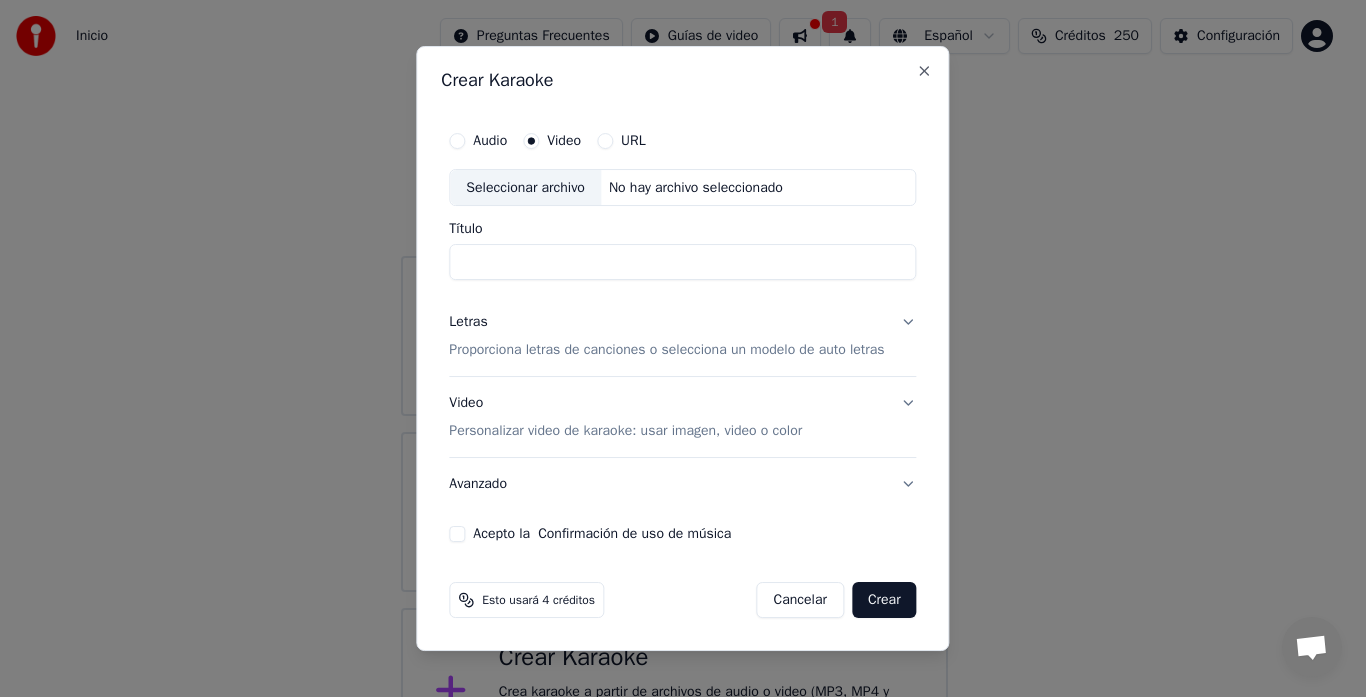 click on "Seleccionar archivo" at bounding box center [525, 188] 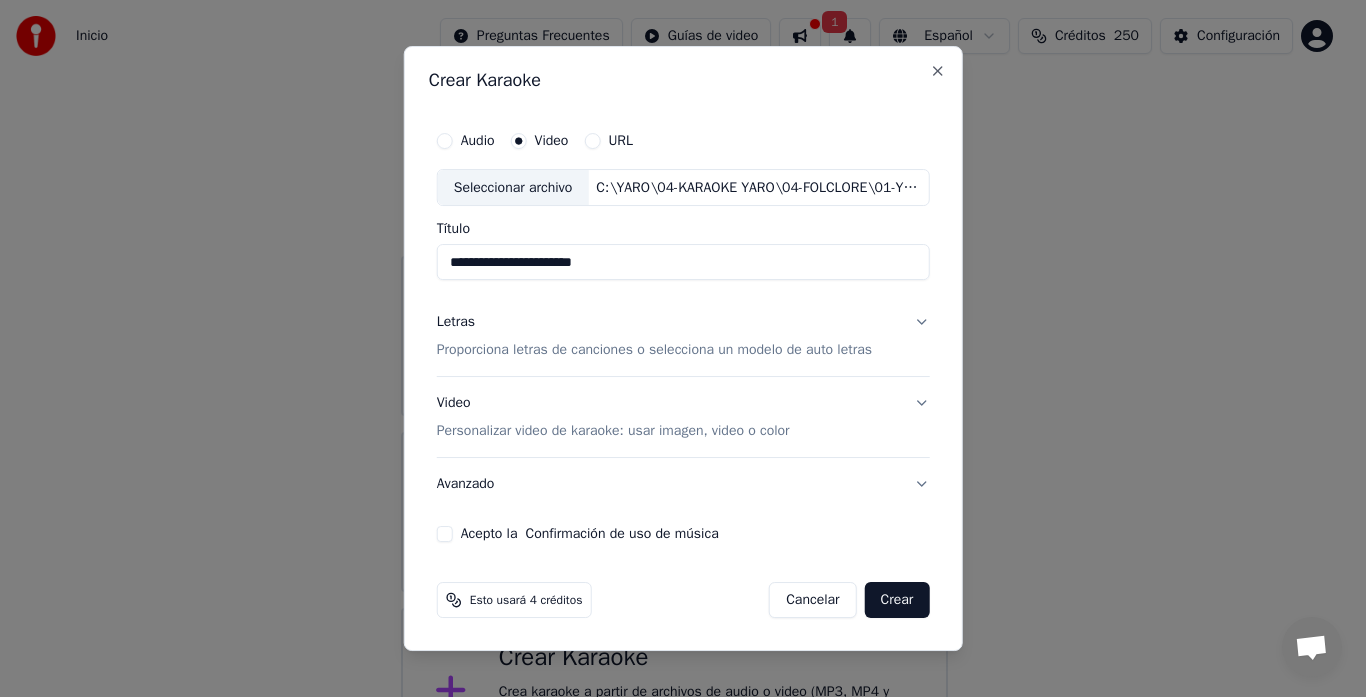 drag, startPoint x: 628, startPoint y: 268, endPoint x: 385, endPoint y: 265, distance: 243.01852 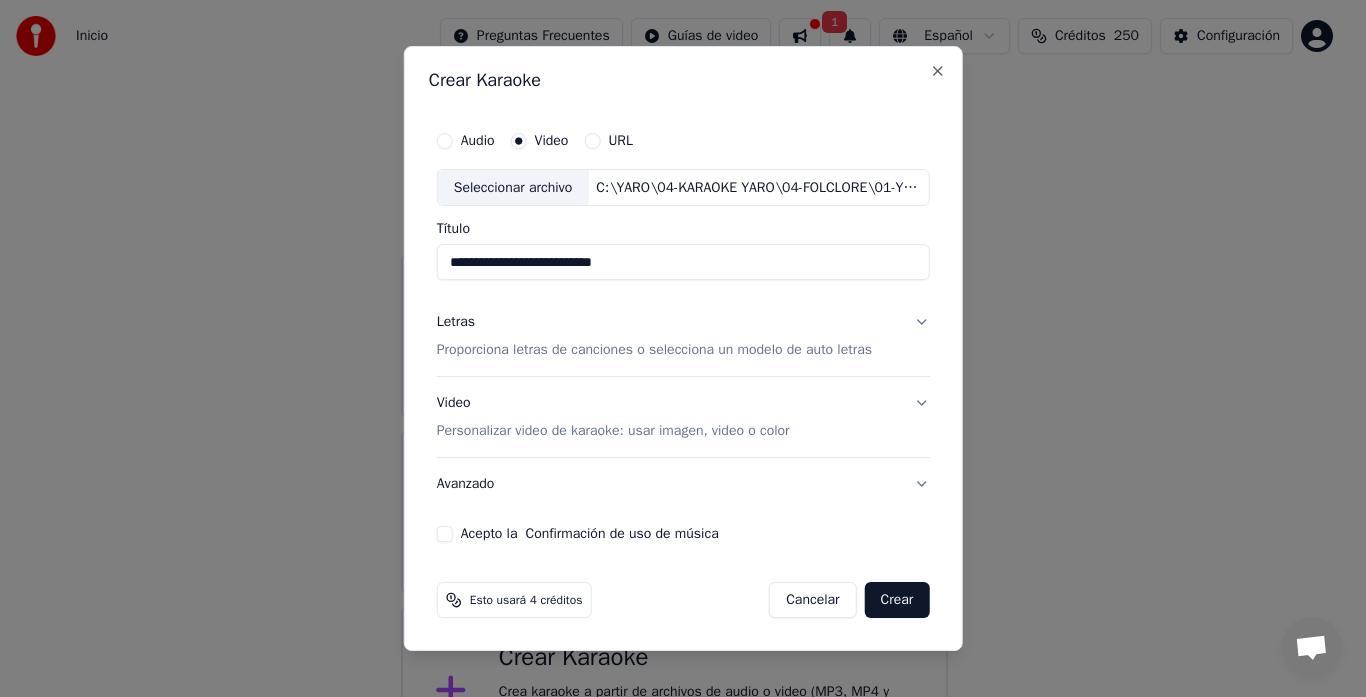 click on "**********" at bounding box center (683, 263) 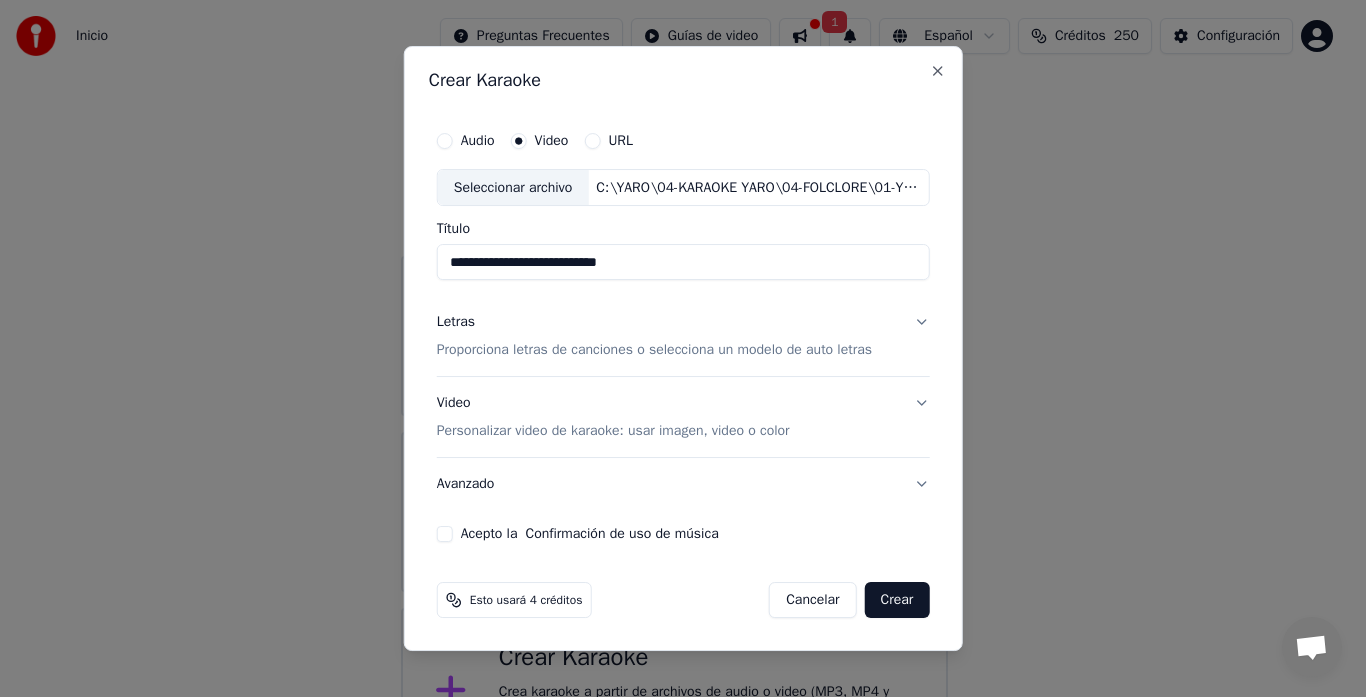 click on "**********" at bounding box center (683, 263) 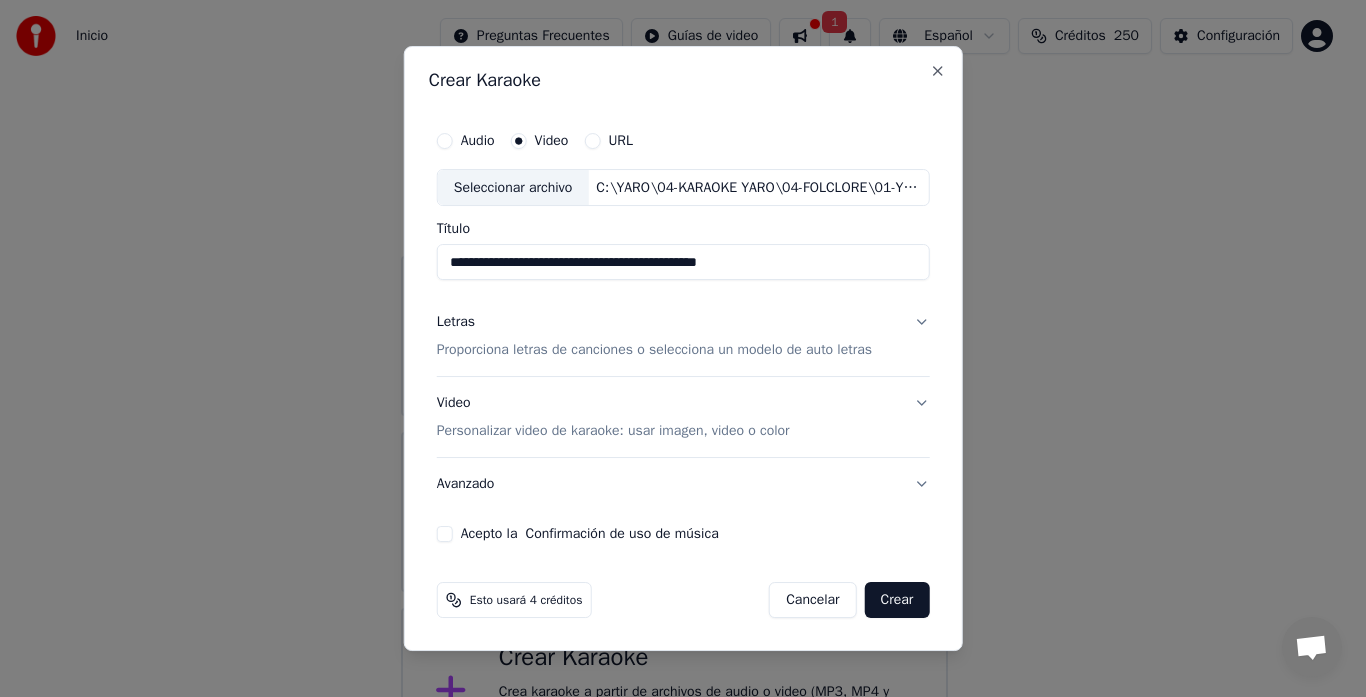 type on "**********" 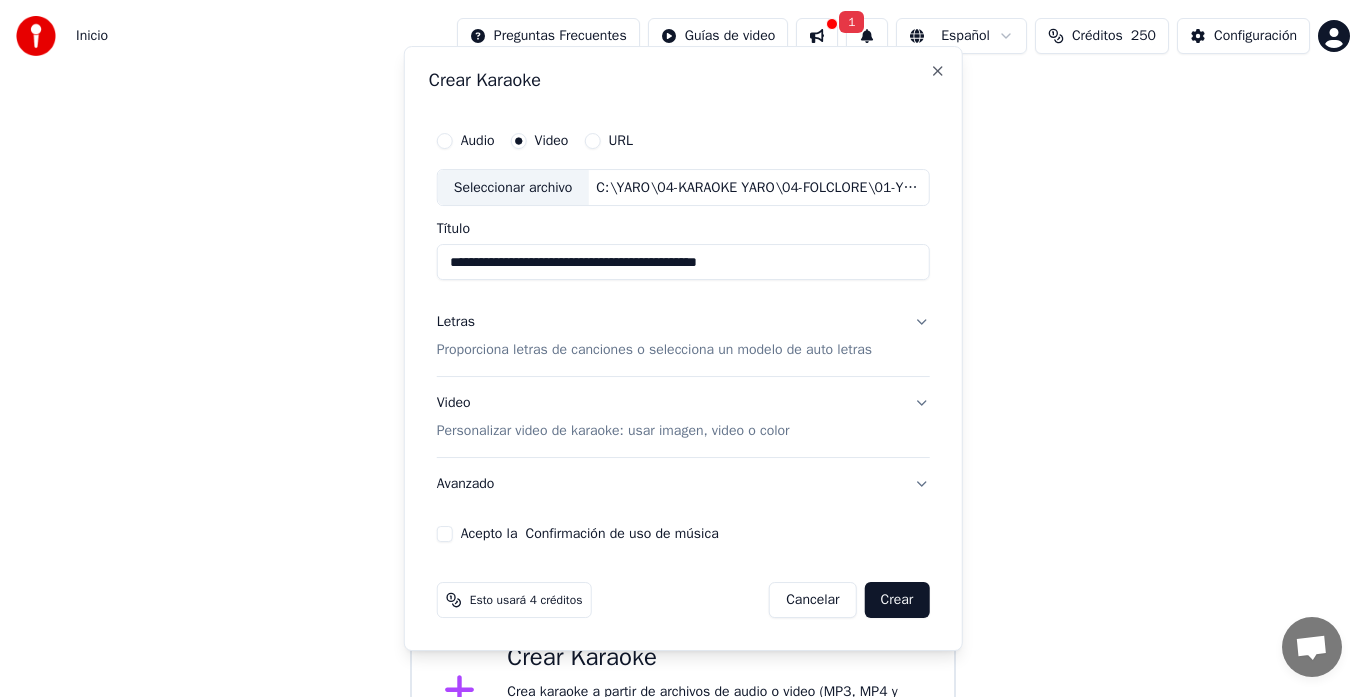 type 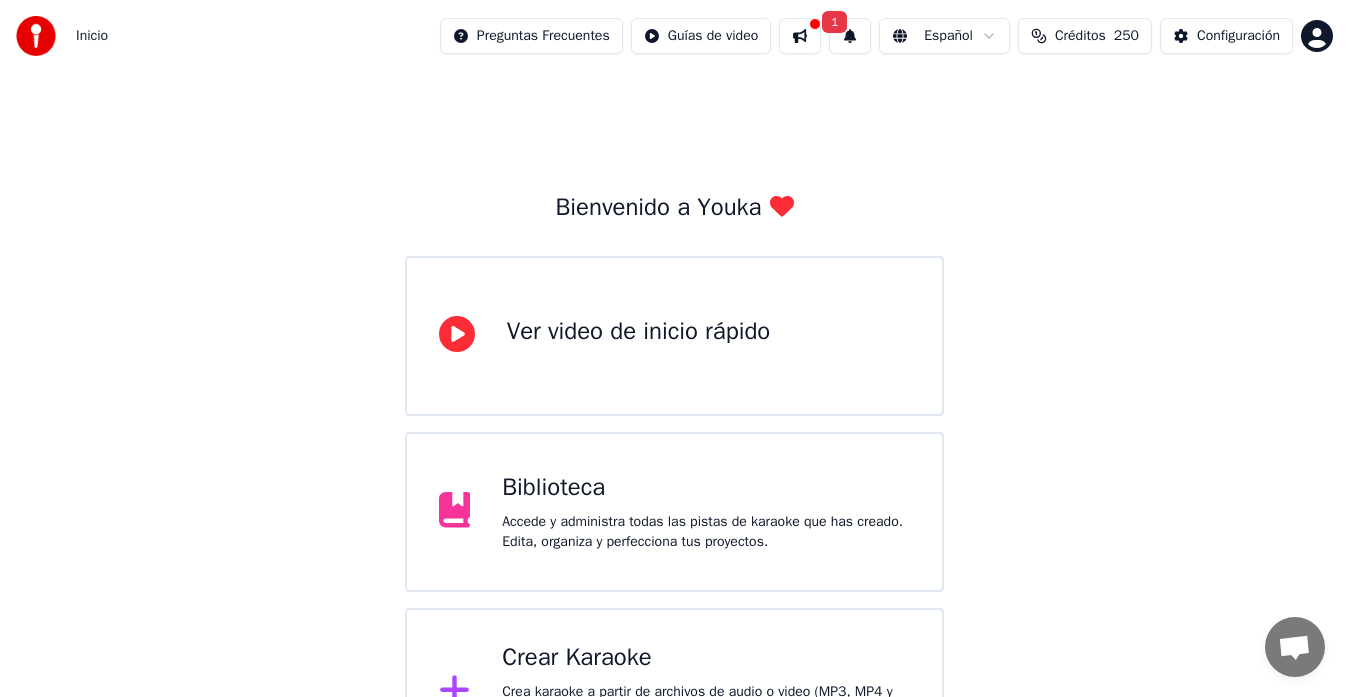 click on "Crea karaoke a partir de archivos de audio o video (MP3, MP4 y más), o pega una URL para generar instantáneamente un video de karaoke con letras sincronizadas." at bounding box center (706, 712) 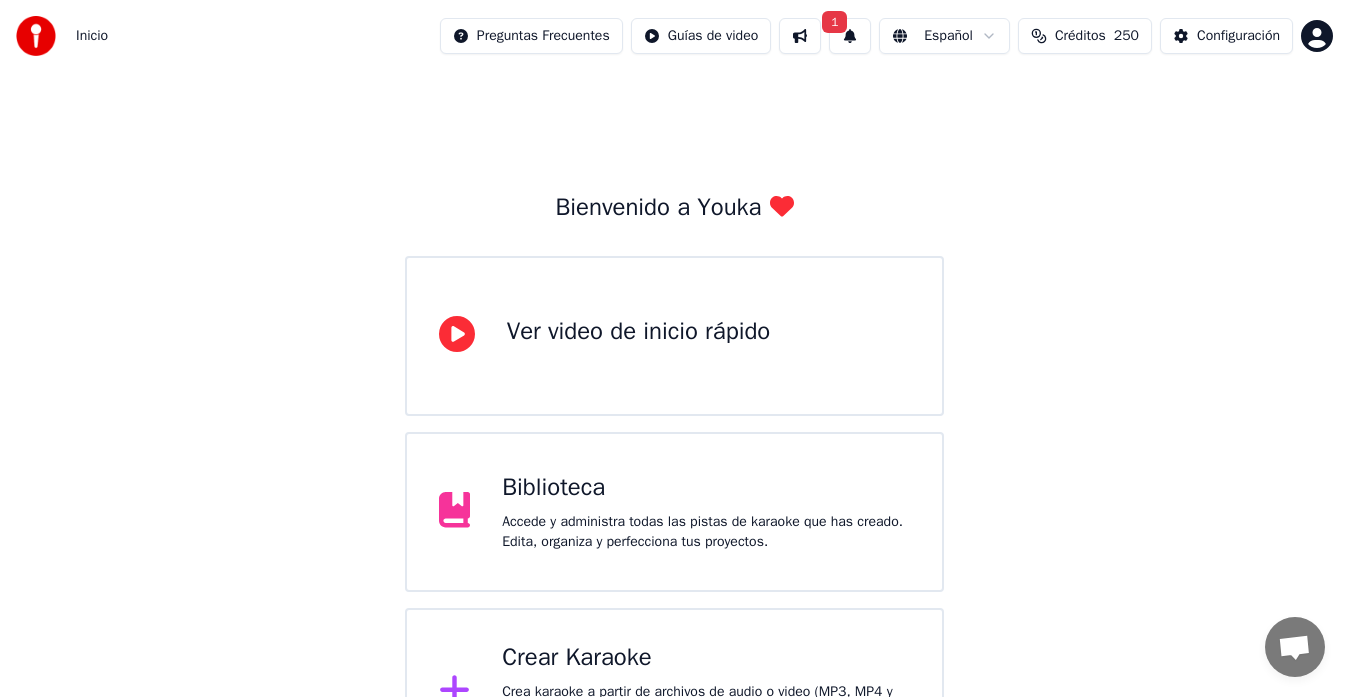 click on "1" at bounding box center [834, 22] 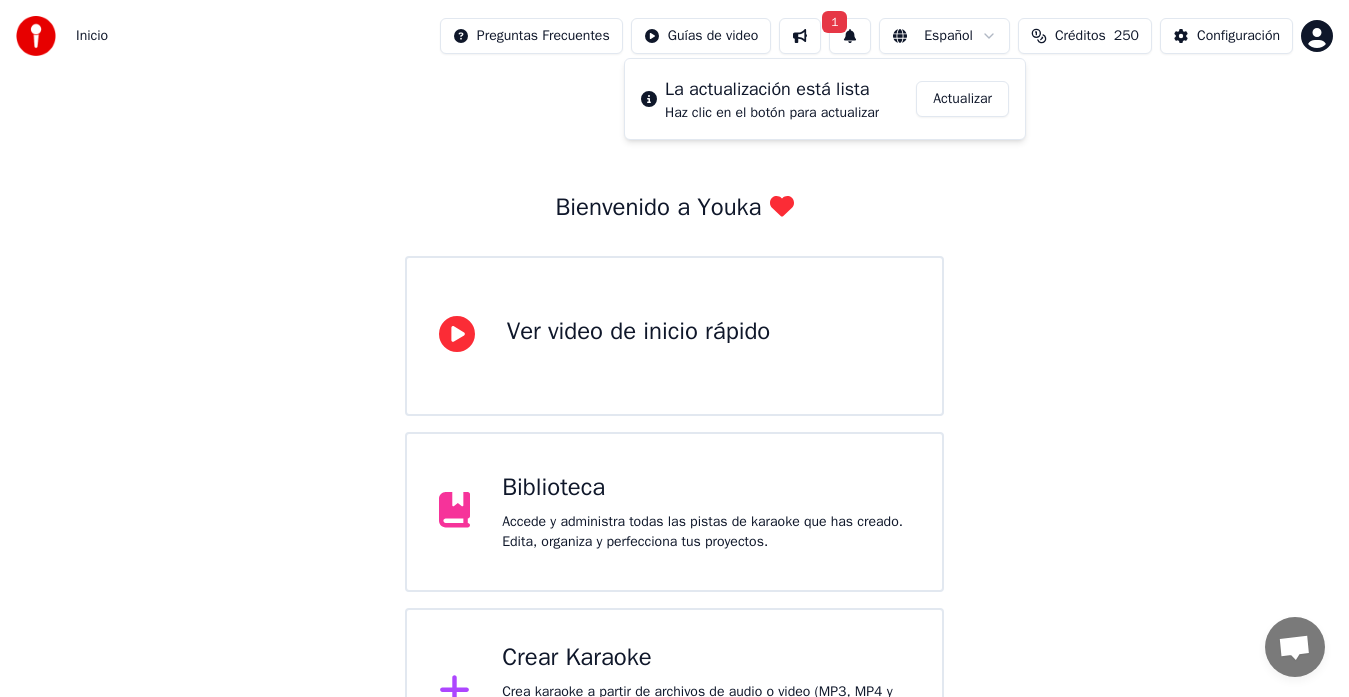 click on "Actualizar" at bounding box center [962, 99] 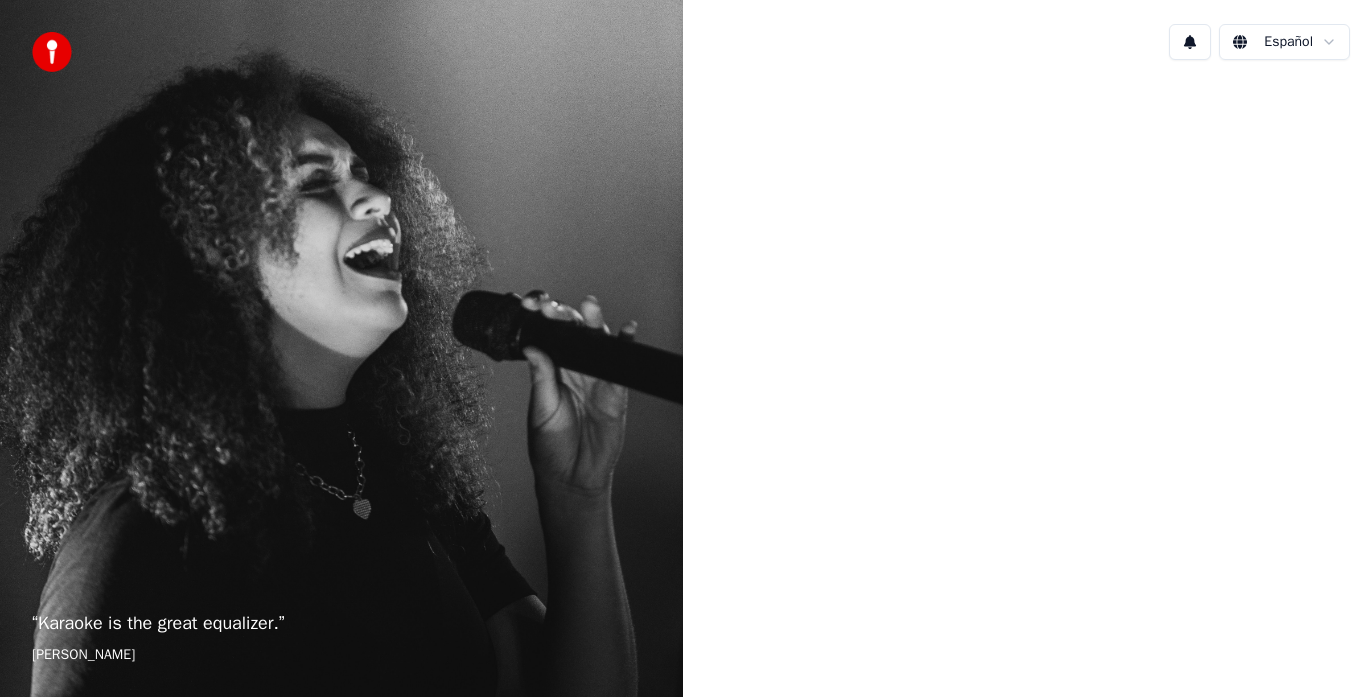 scroll, scrollTop: 0, scrollLeft: 0, axis: both 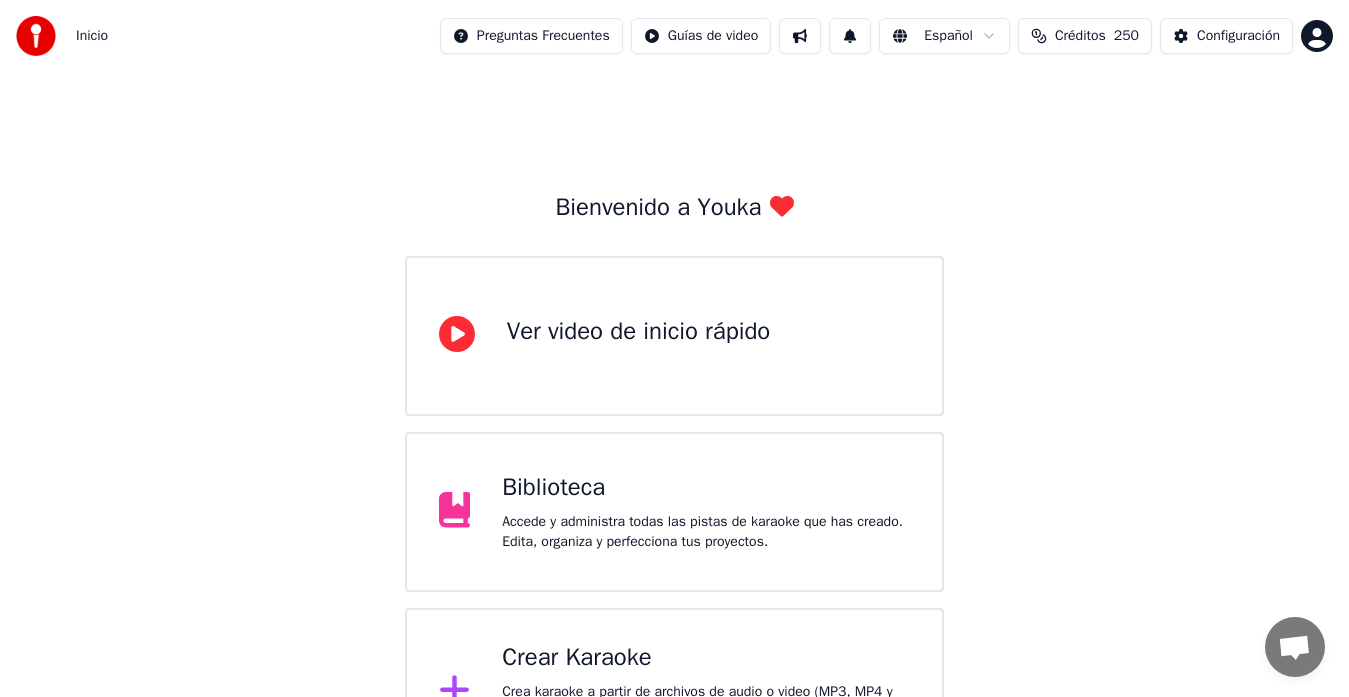click on "Crear Karaoke" at bounding box center (706, 658) 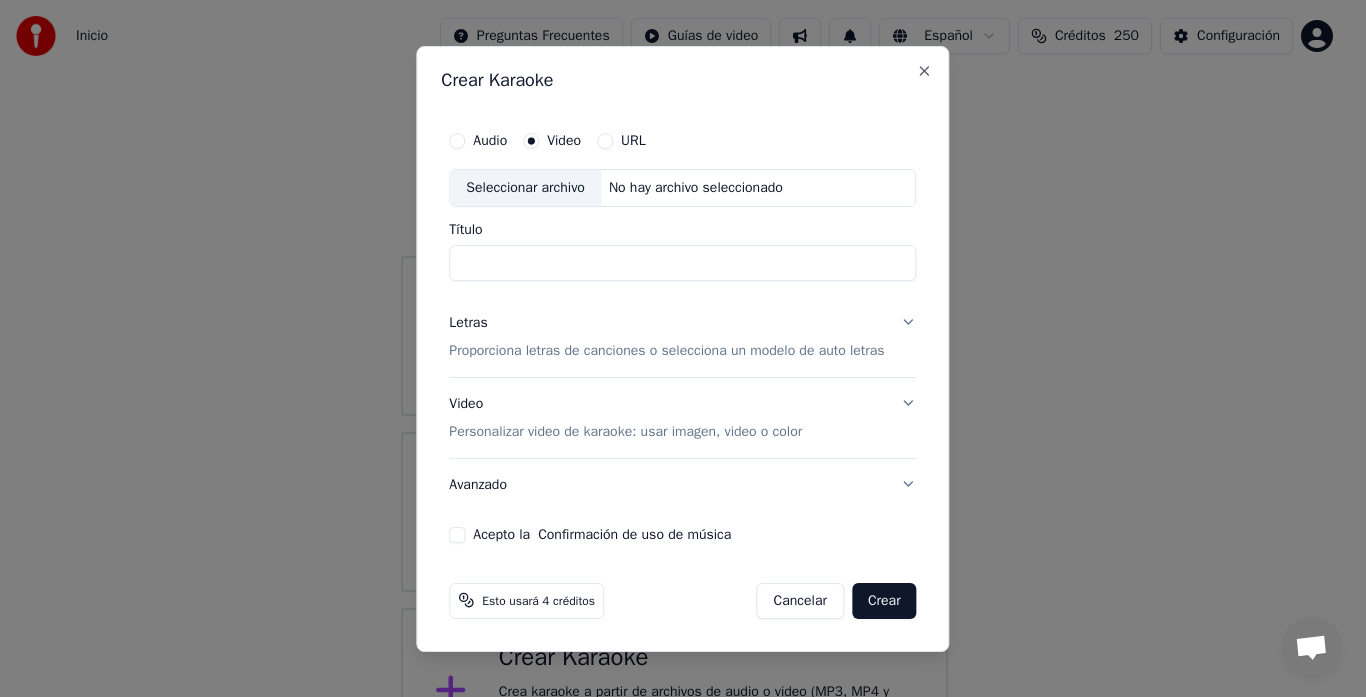 click on "Seleccionar archivo" at bounding box center (525, 188) 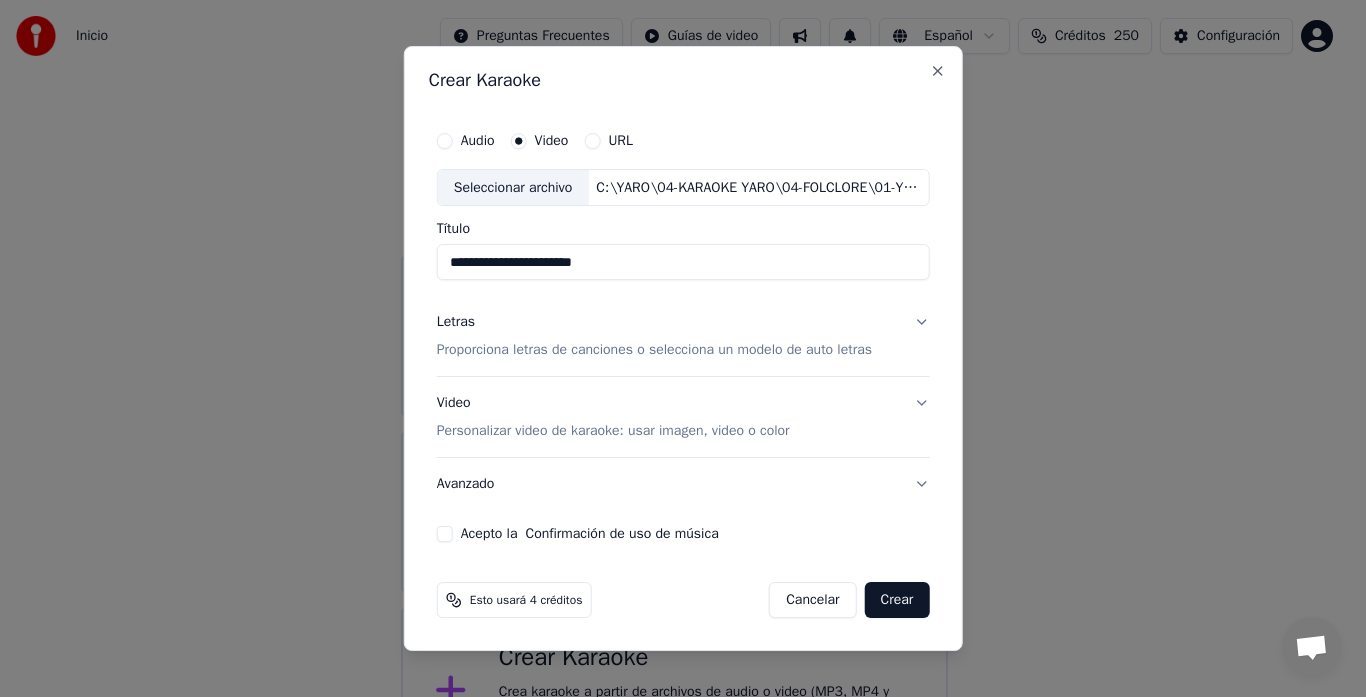 drag, startPoint x: 631, startPoint y: 264, endPoint x: 10, endPoint y: 247, distance: 621.23267 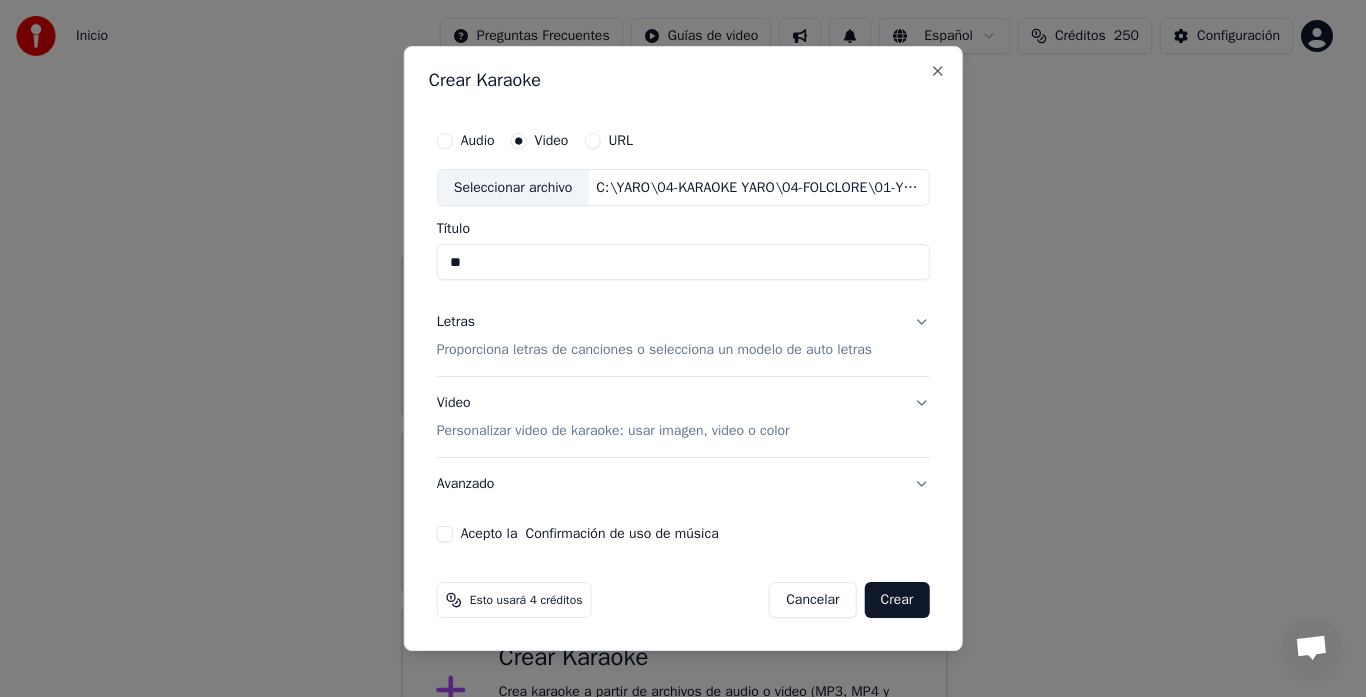 type on "*" 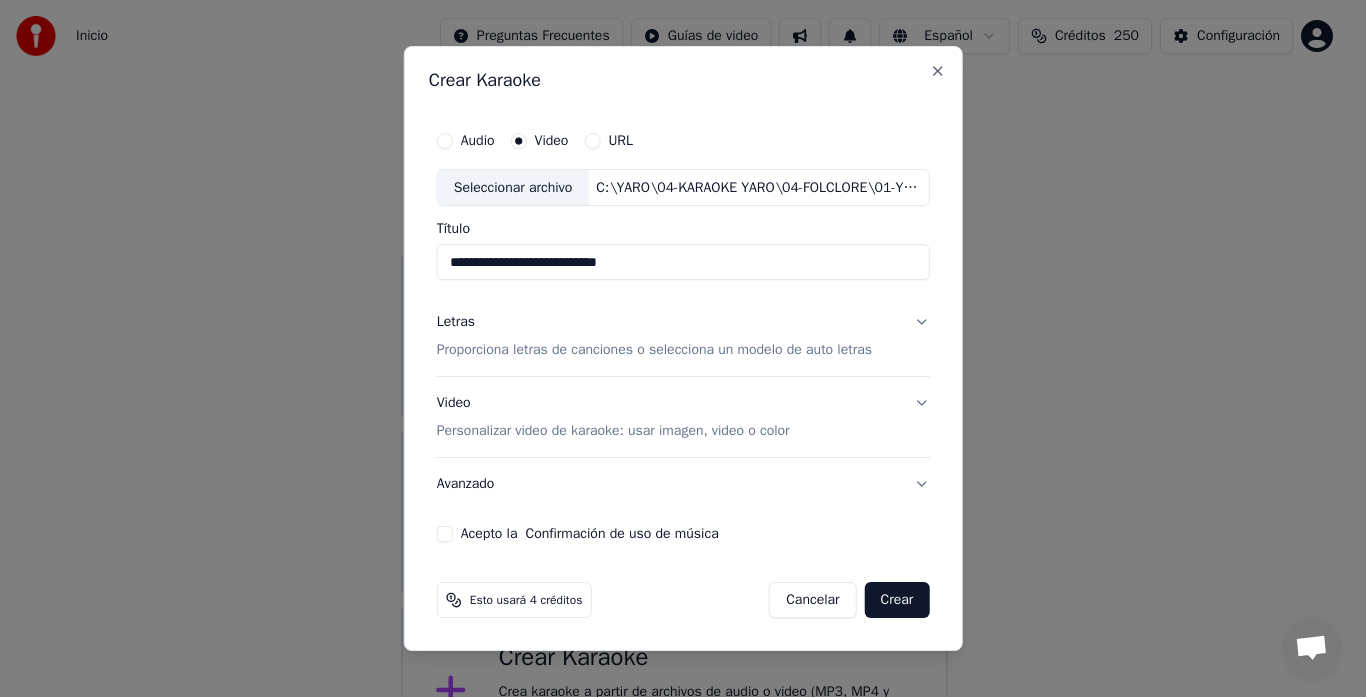 click on "**********" at bounding box center [683, 263] 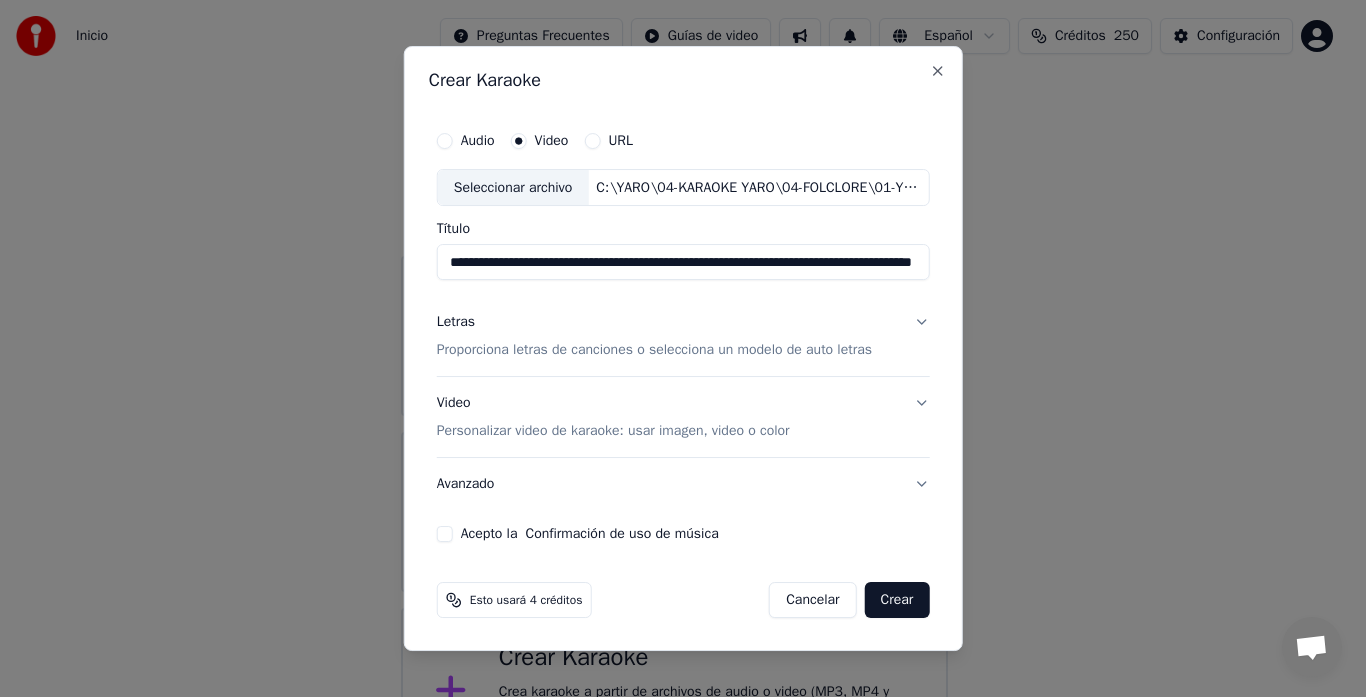 scroll, scrollTop: 0, scrollLeft: 102, axis: horizontal 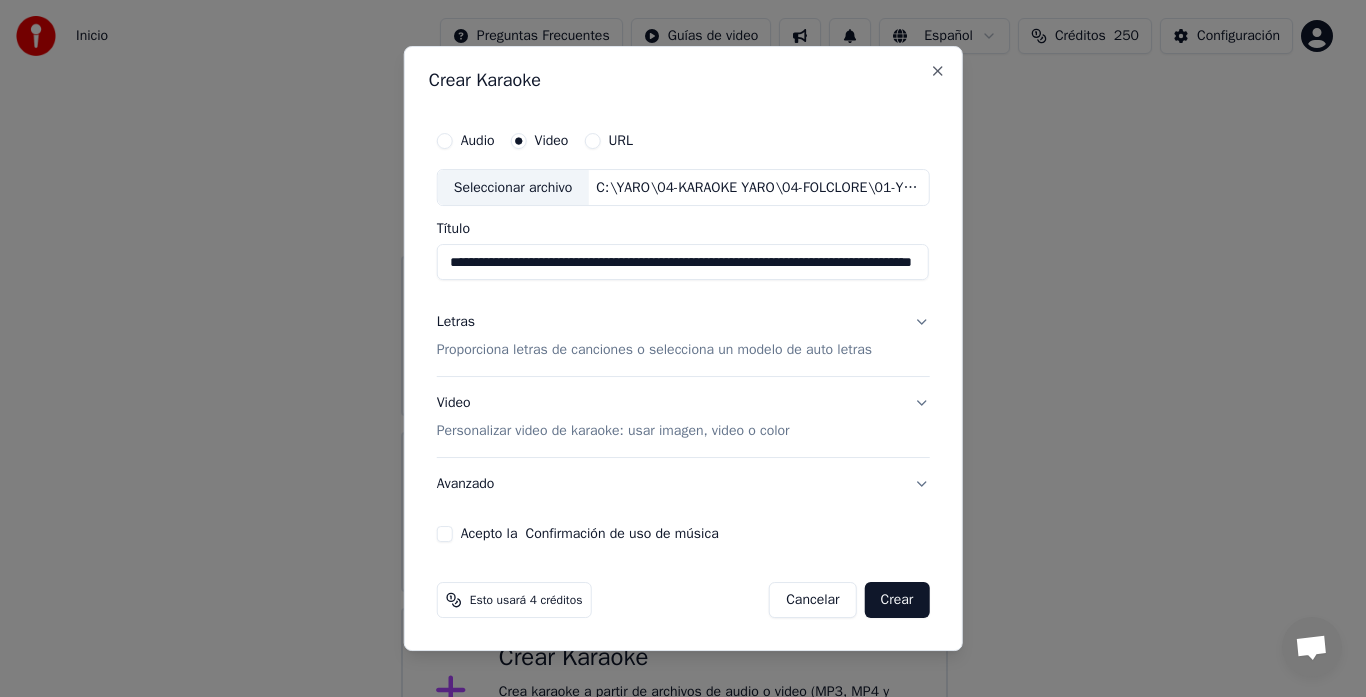 click on "**********" at bounding box center (683, 263) 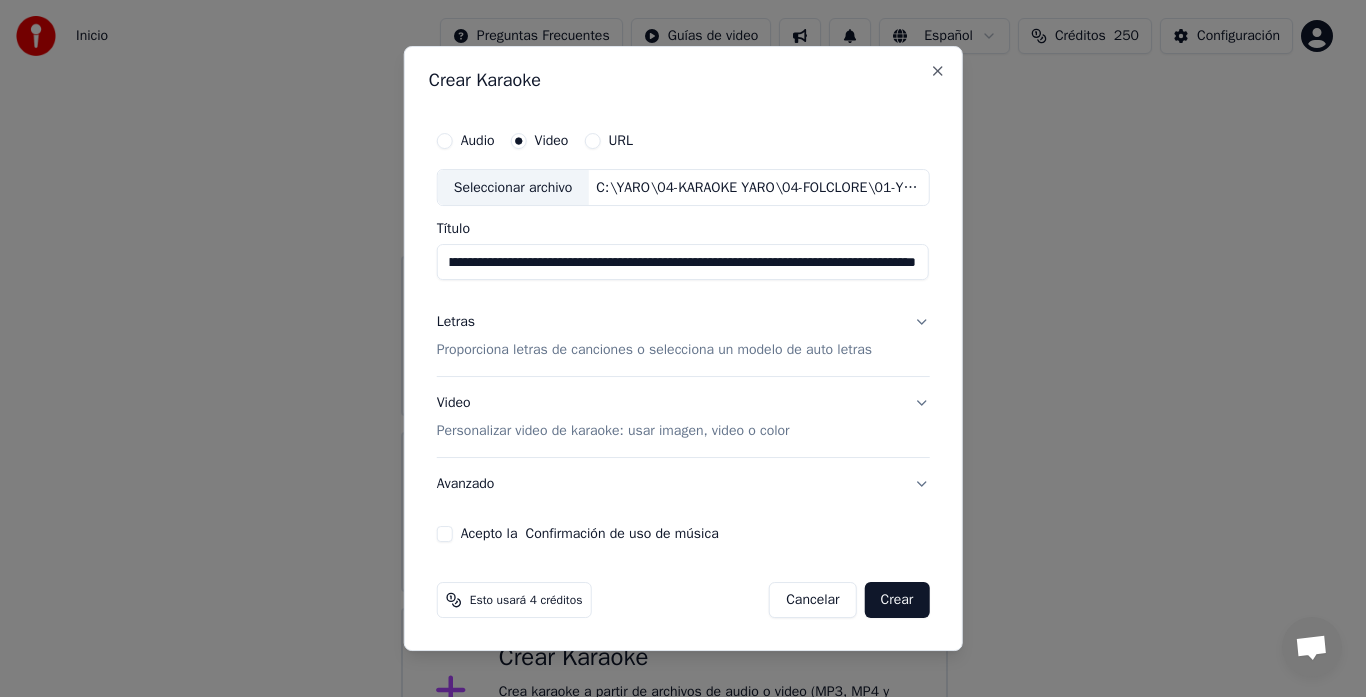 scroll, scrollTop: 0, scrollLeft: 225, axis: horizontal 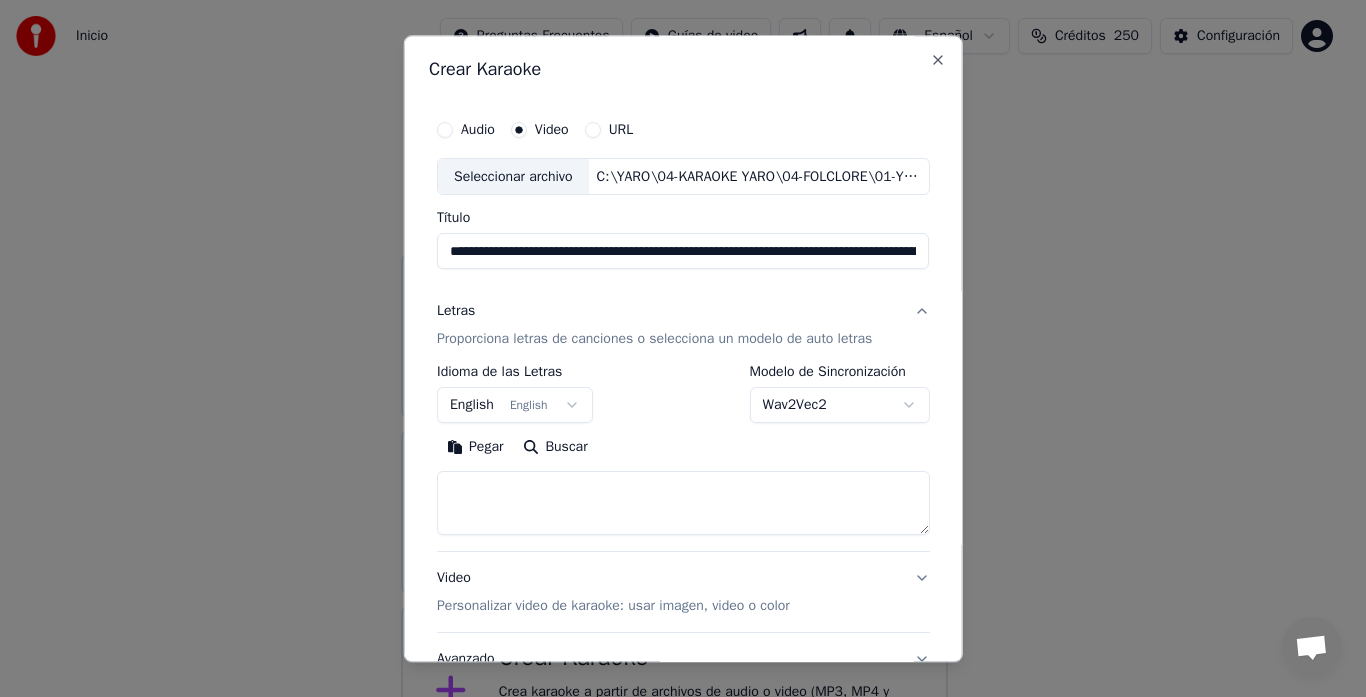 click at bounding box center (683, 504) 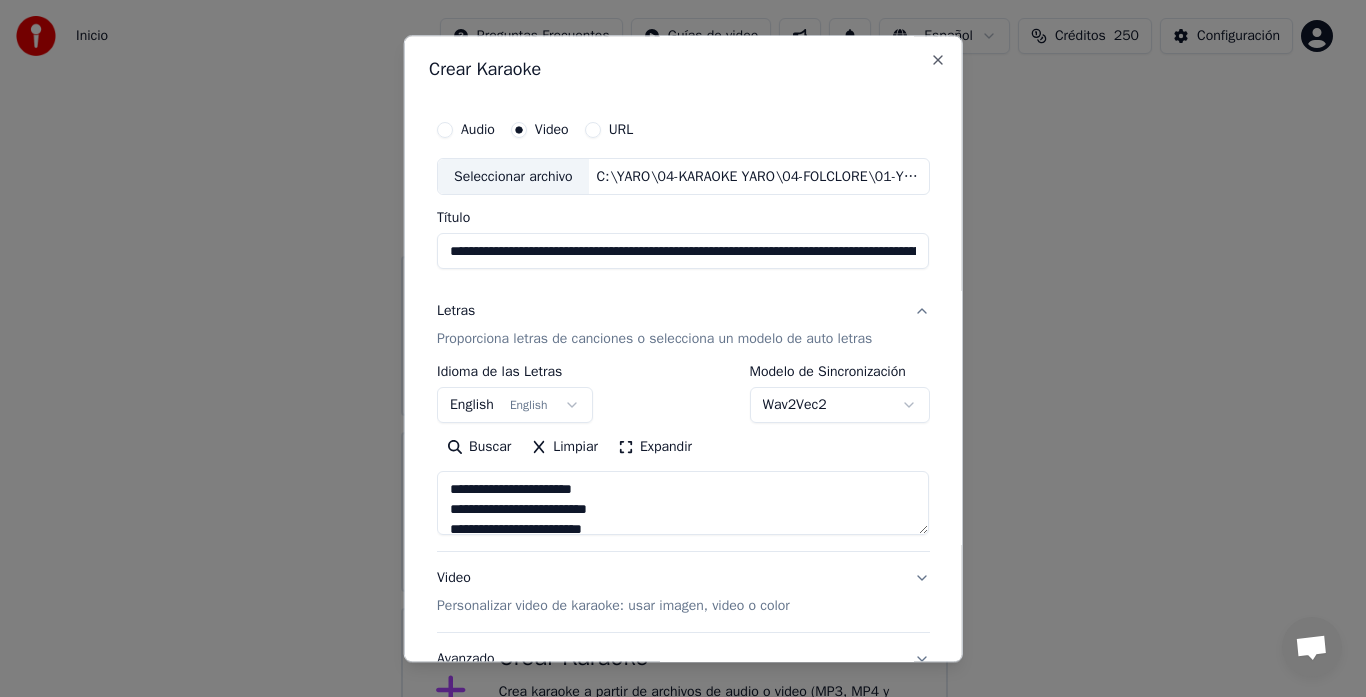 scroll, scrollTop: 145, scrollLeft: 0, axis: vertical 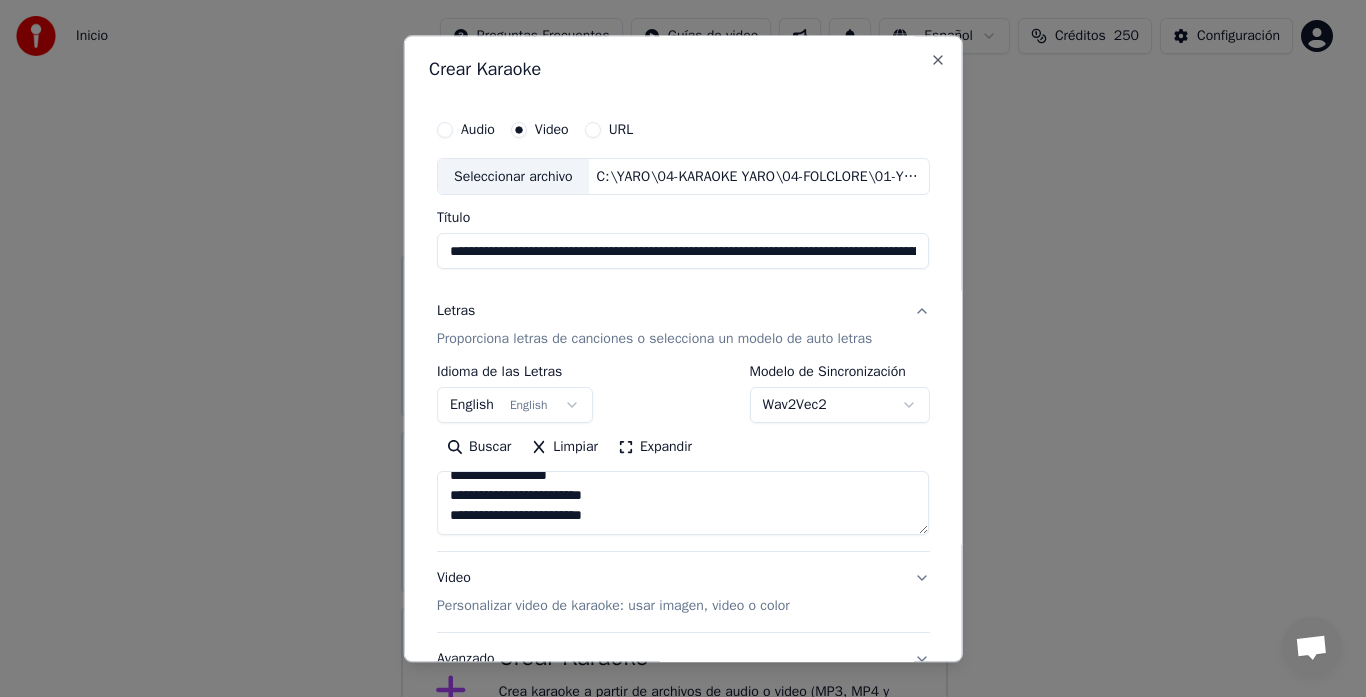 click on "**********" at bounding box center [683, 504] 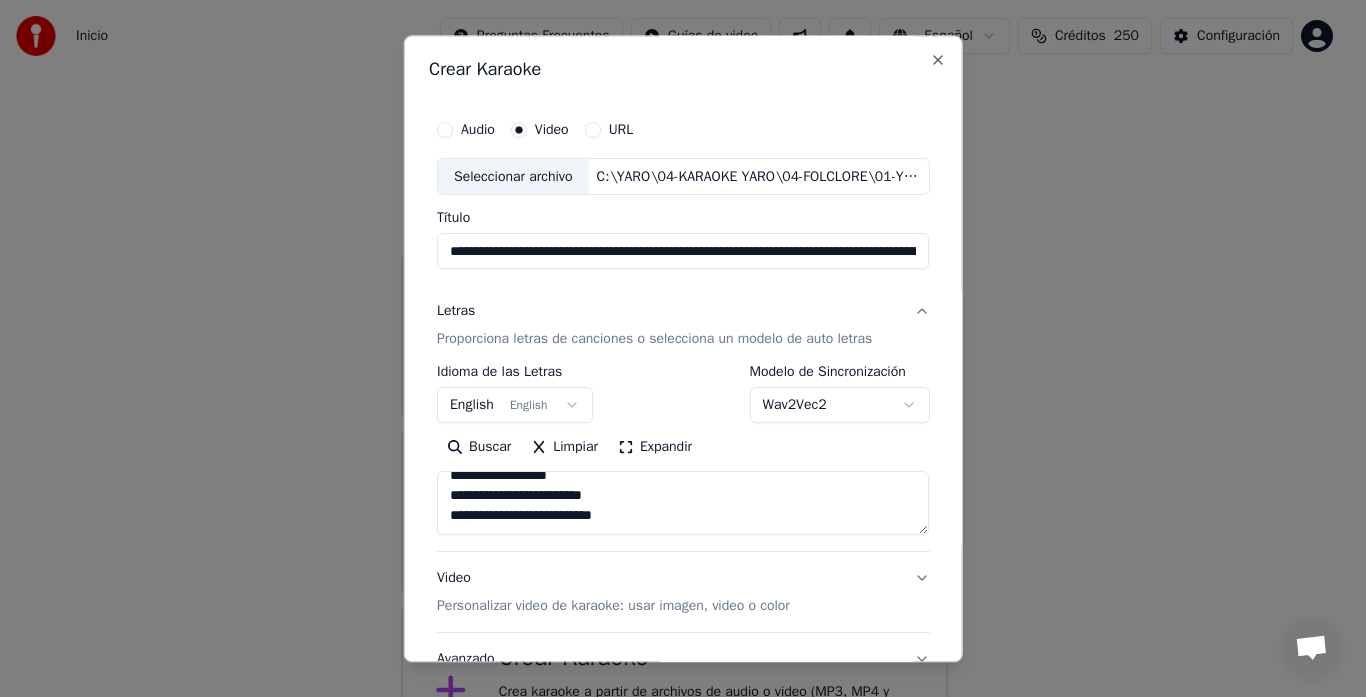 scroll, scrollTop: 165, scrollLeft: 0, axis: vertical 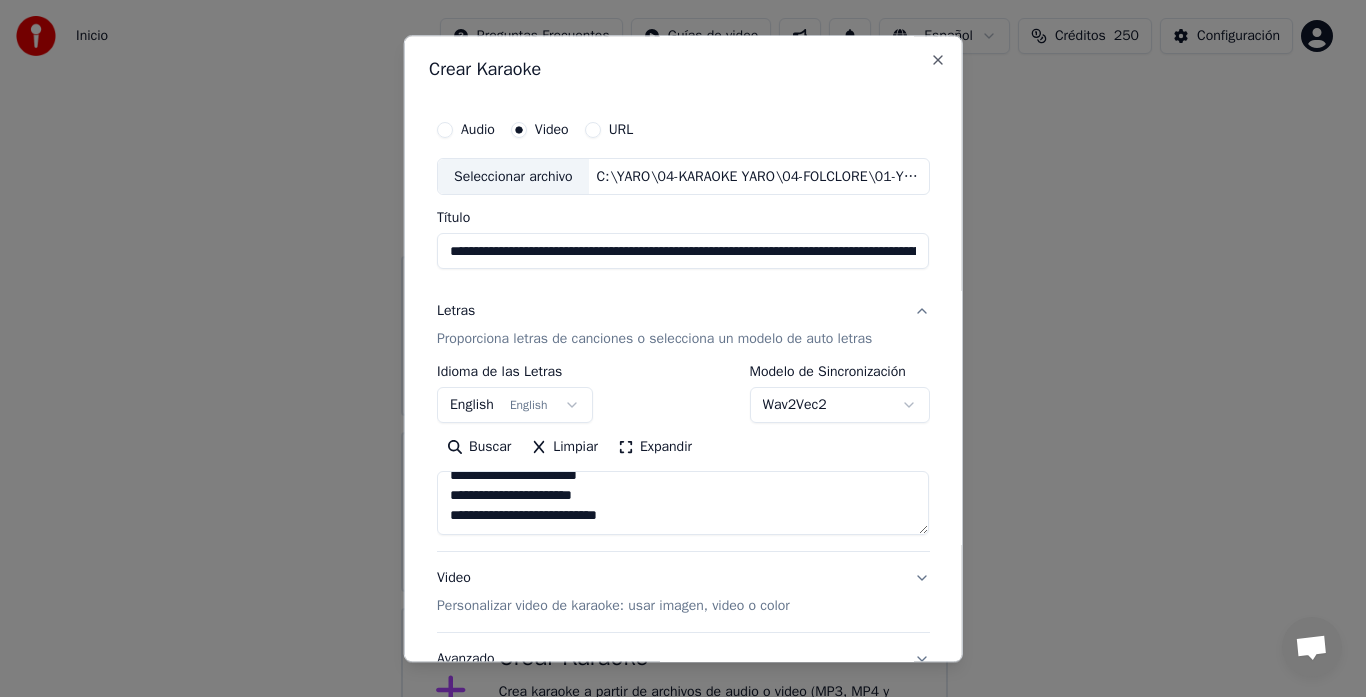 click on "**********" at bounding box center (683, 504) 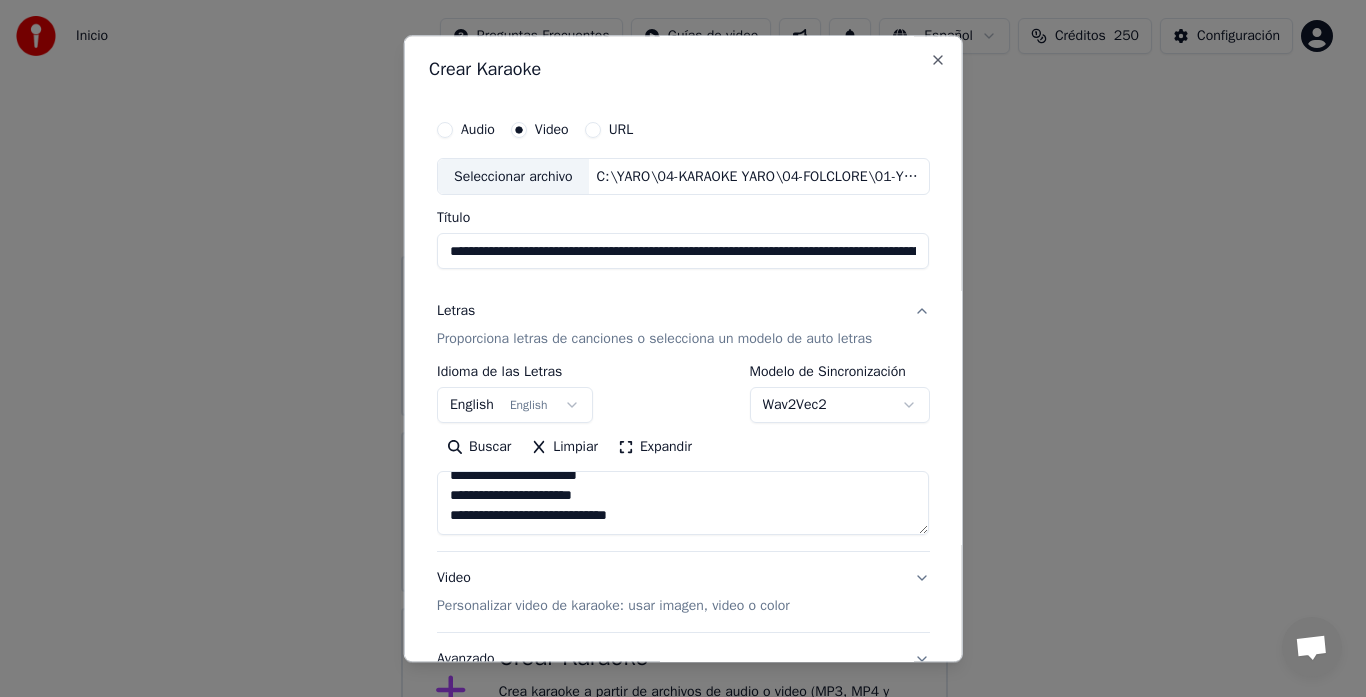 scroll, scrollTop: 345, scrollLeft: 0, axis: vertical 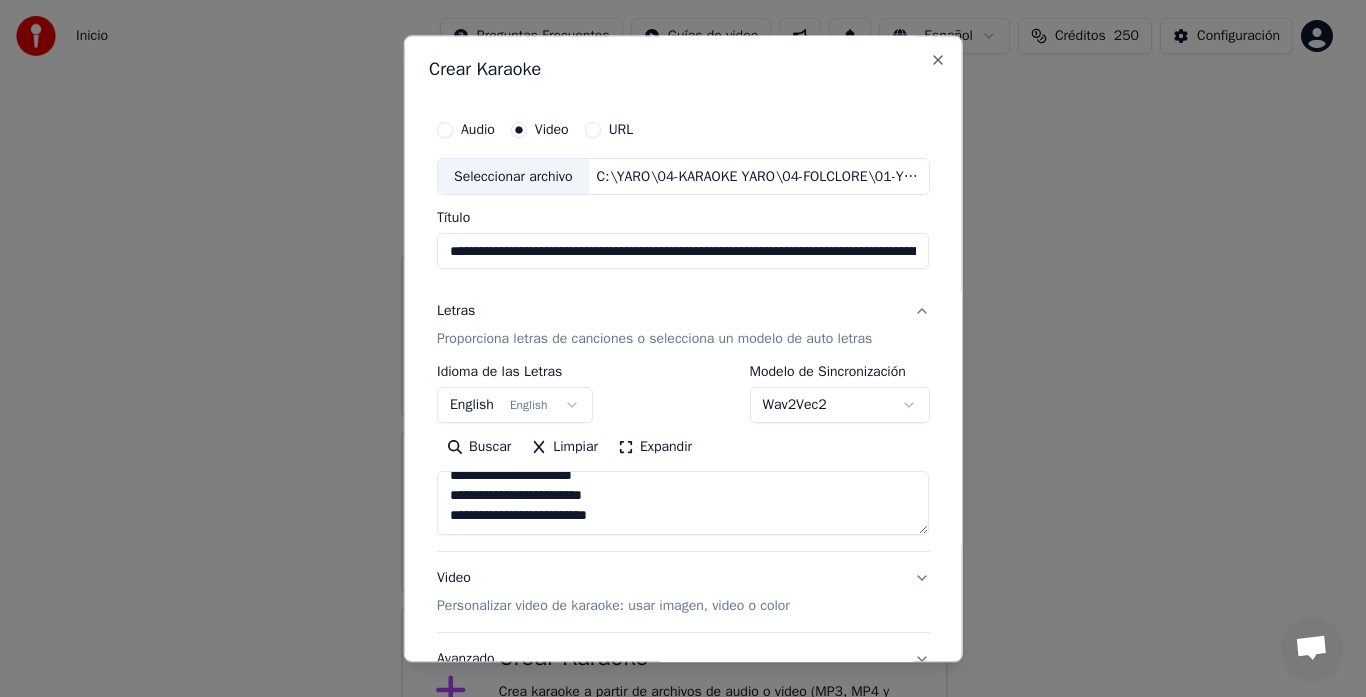 click on "**********" at bounding box center [683, 504] 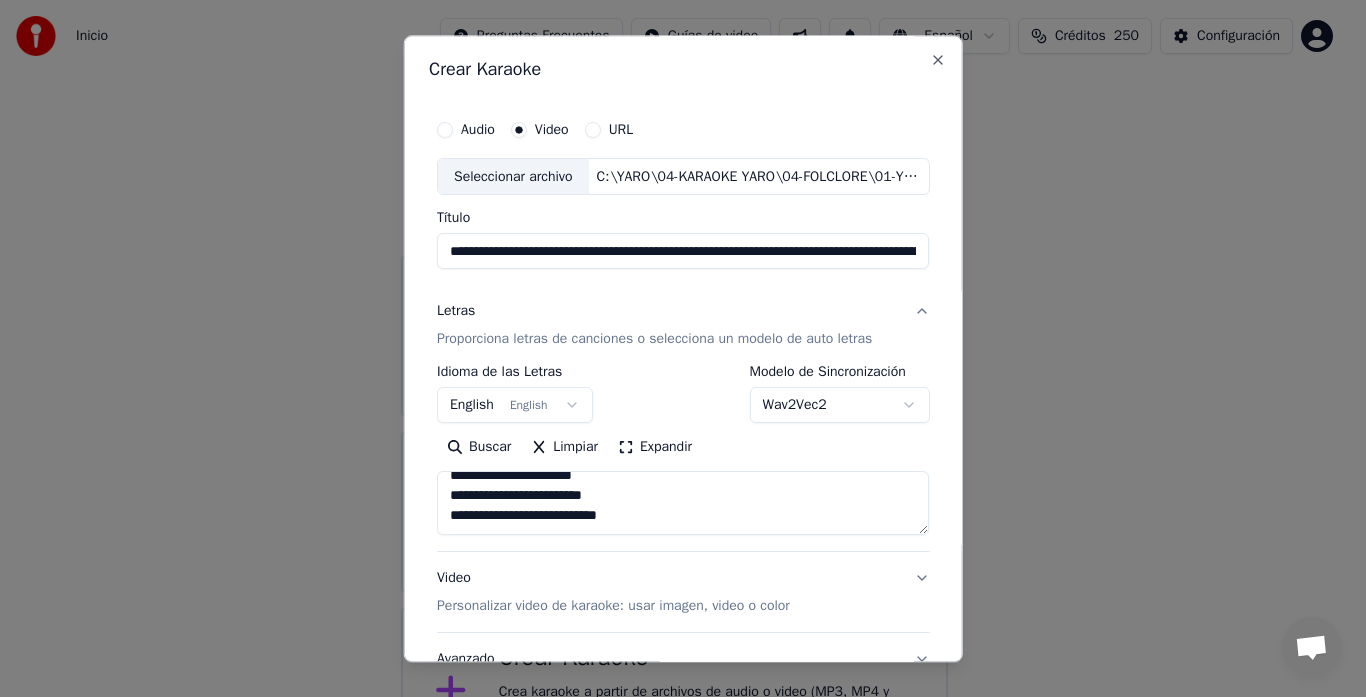 scroll, scrollTop: 545, scrollLeft: 0, axis: vertical 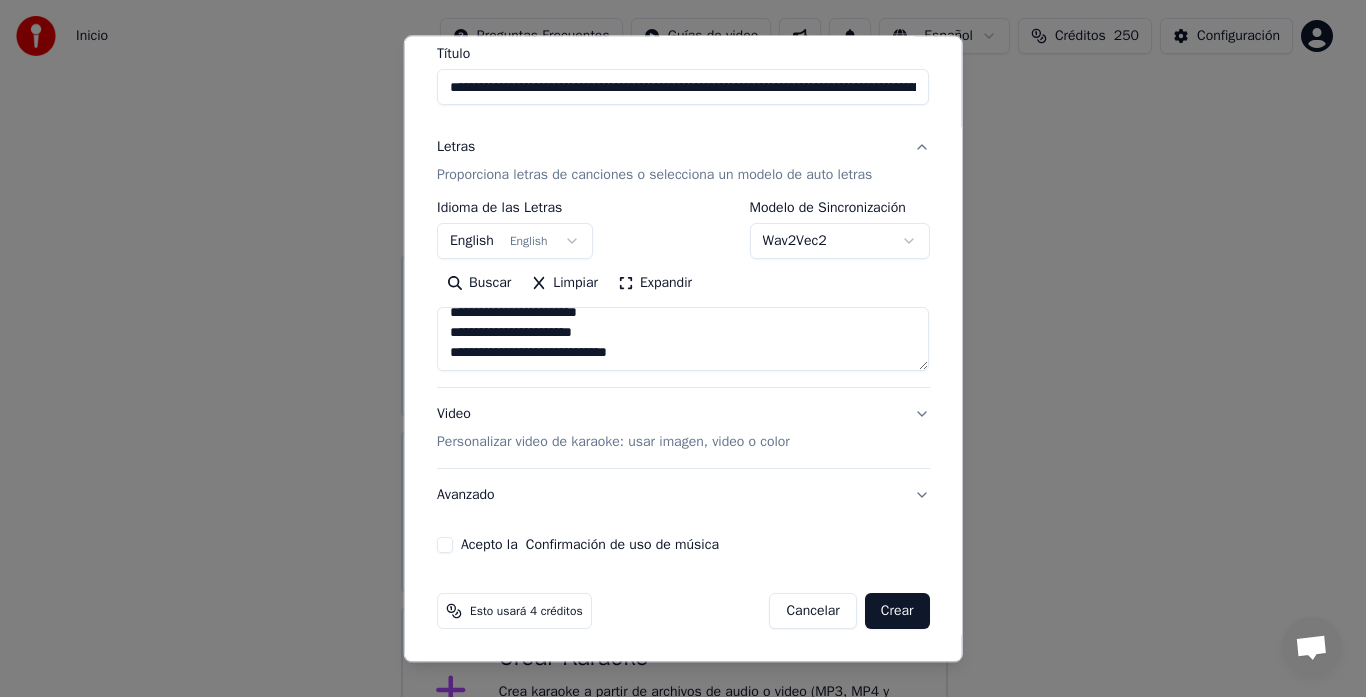 type on "**********" 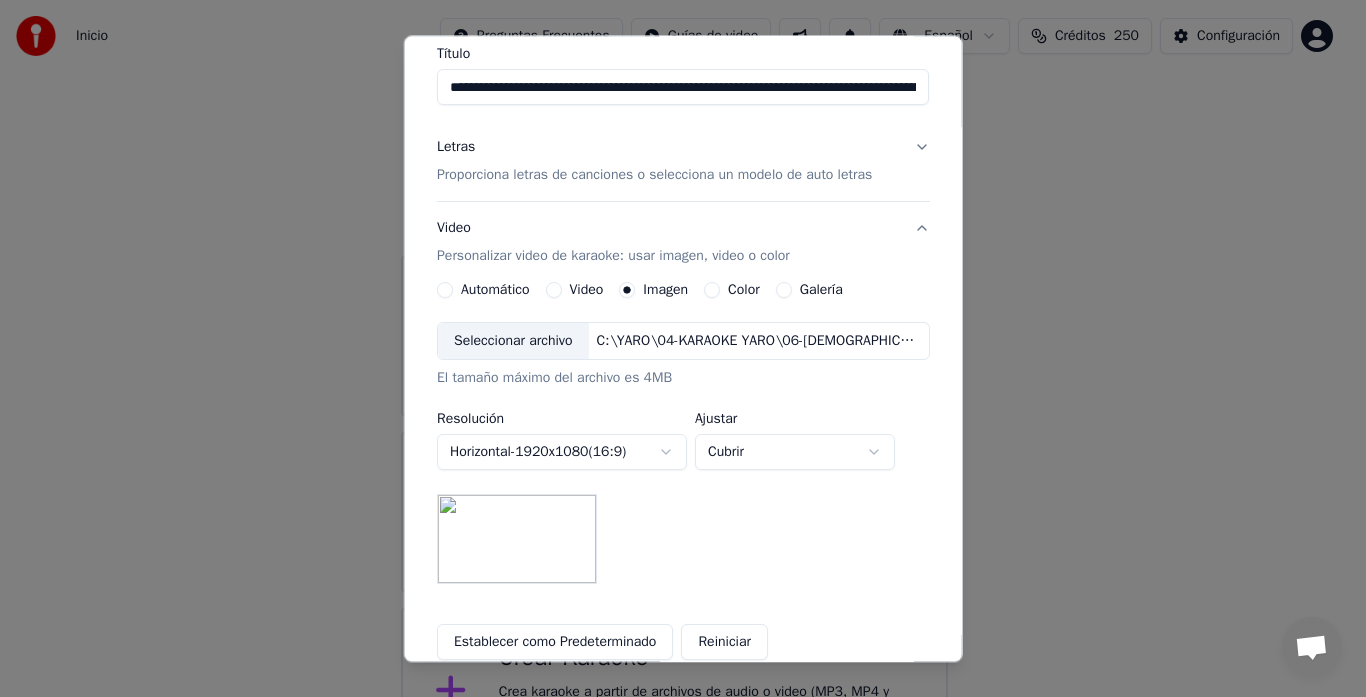 click on "Seleccionar archivo" at bounding box center (513, 342) 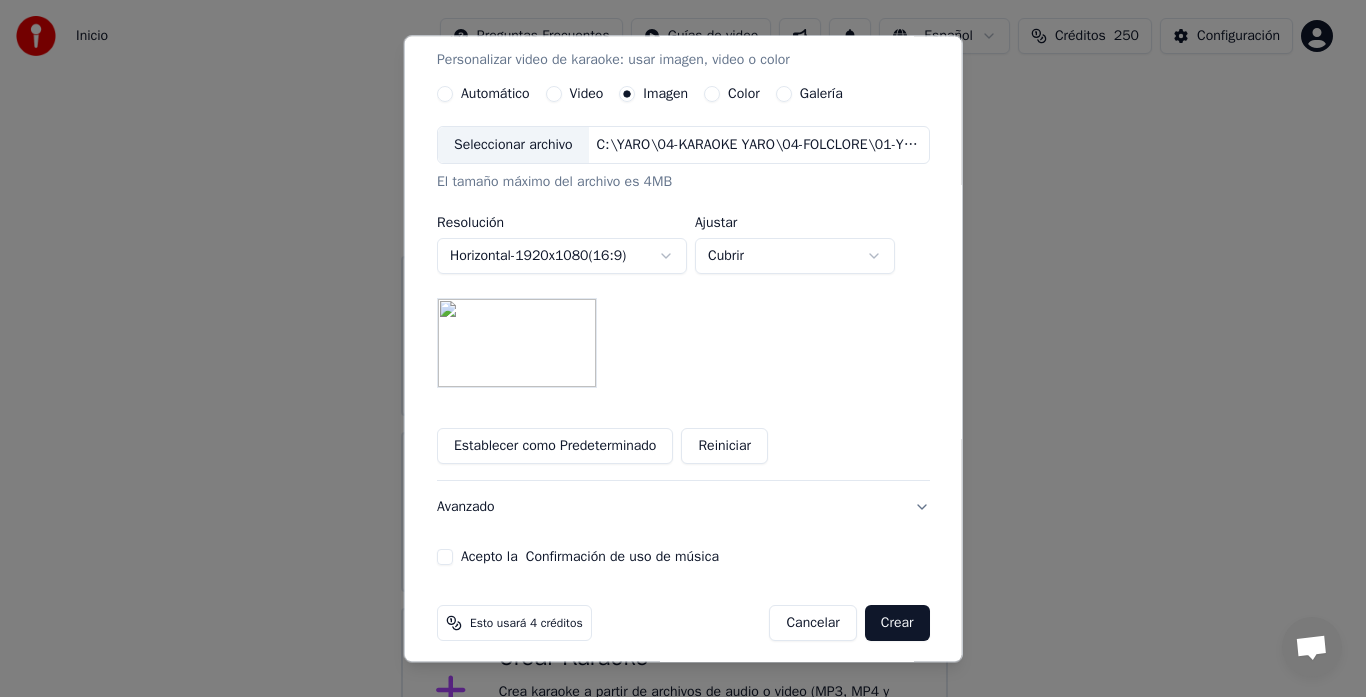 scroll, scrollTop: 372, scrollLeft: 0, axis: vertical 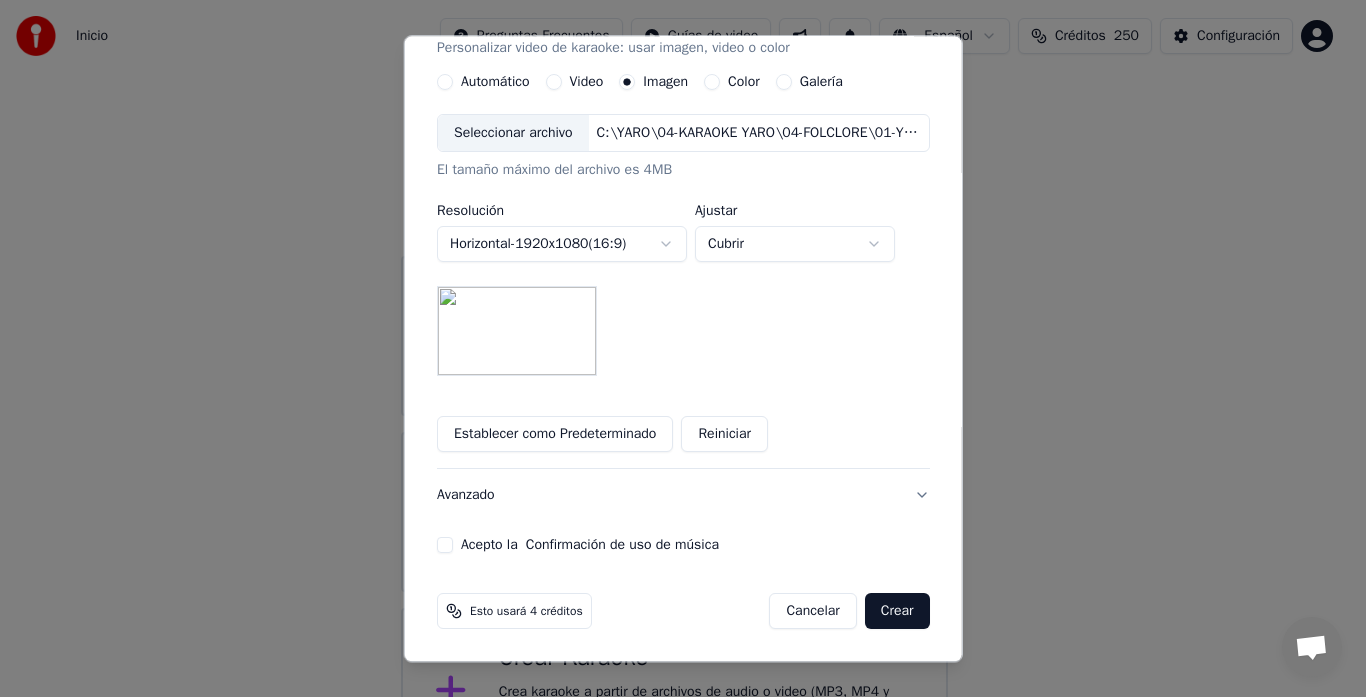 click on "Acepto la   Confirmación de uso de música" at bounding box center [445, 546] 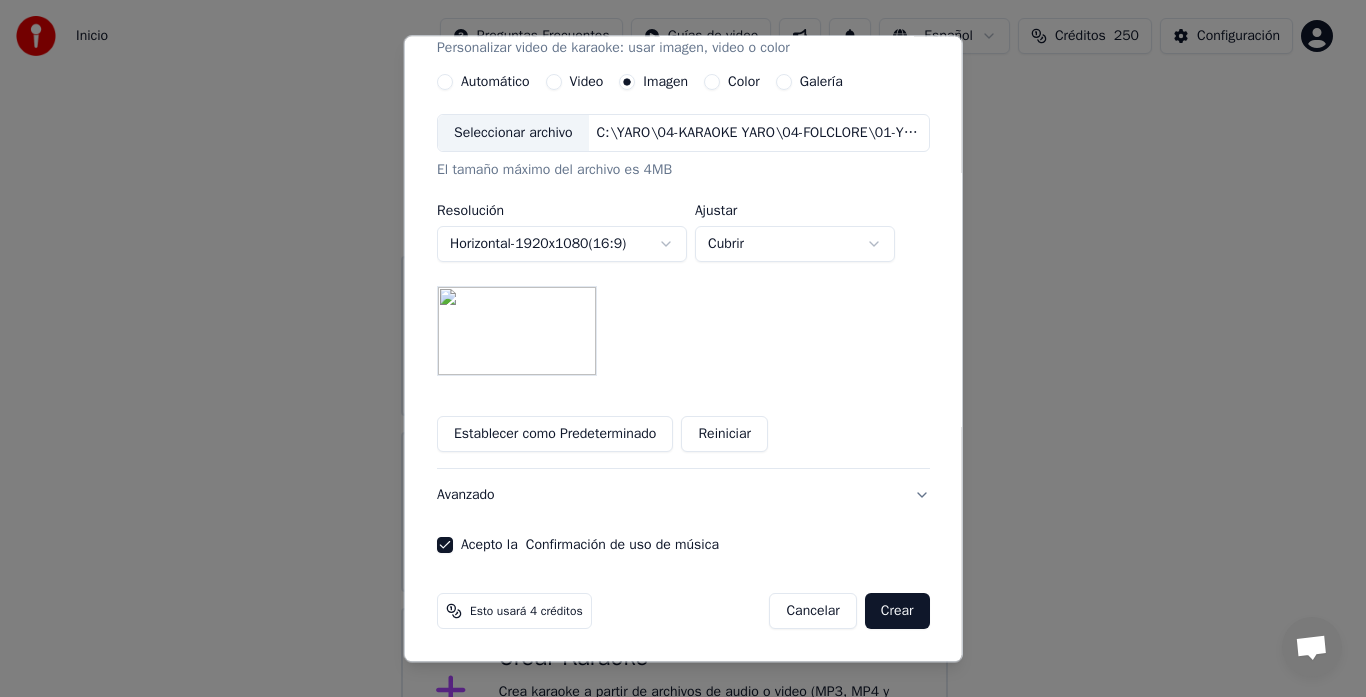 click on "Crear" at bounding box center (897, 612) 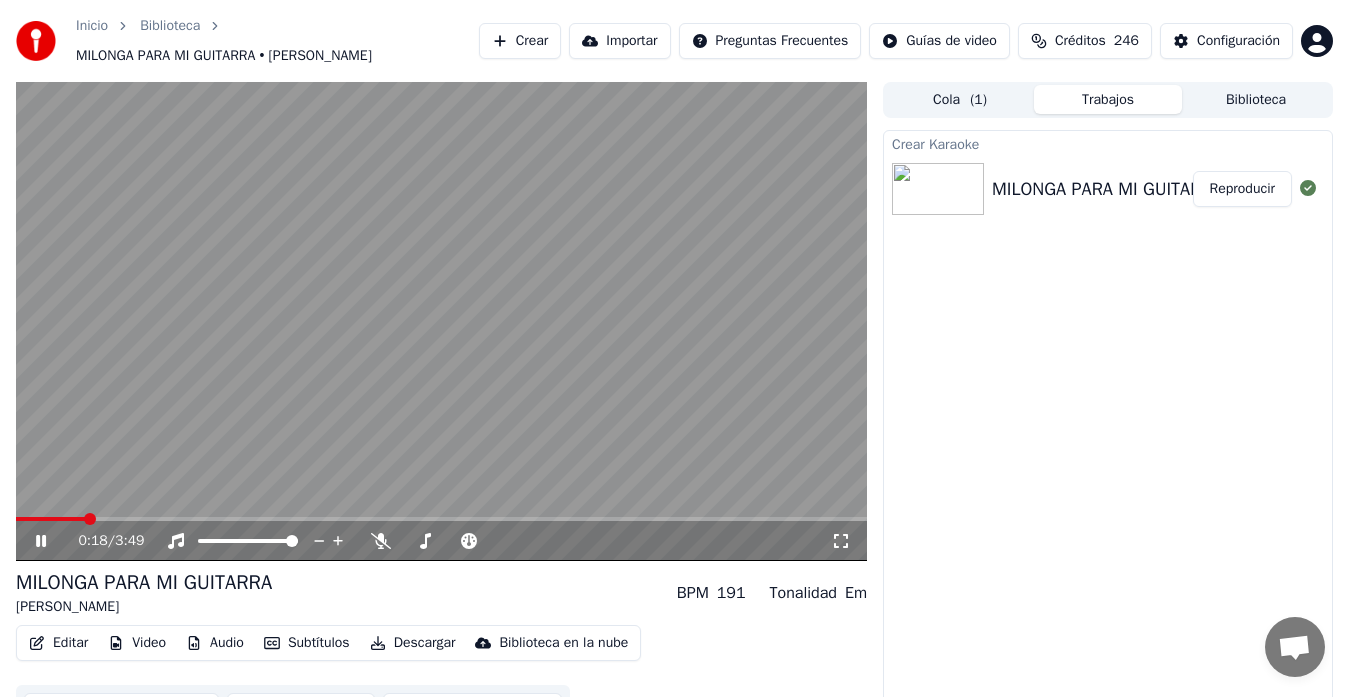 click at bounding box center (441, 321) 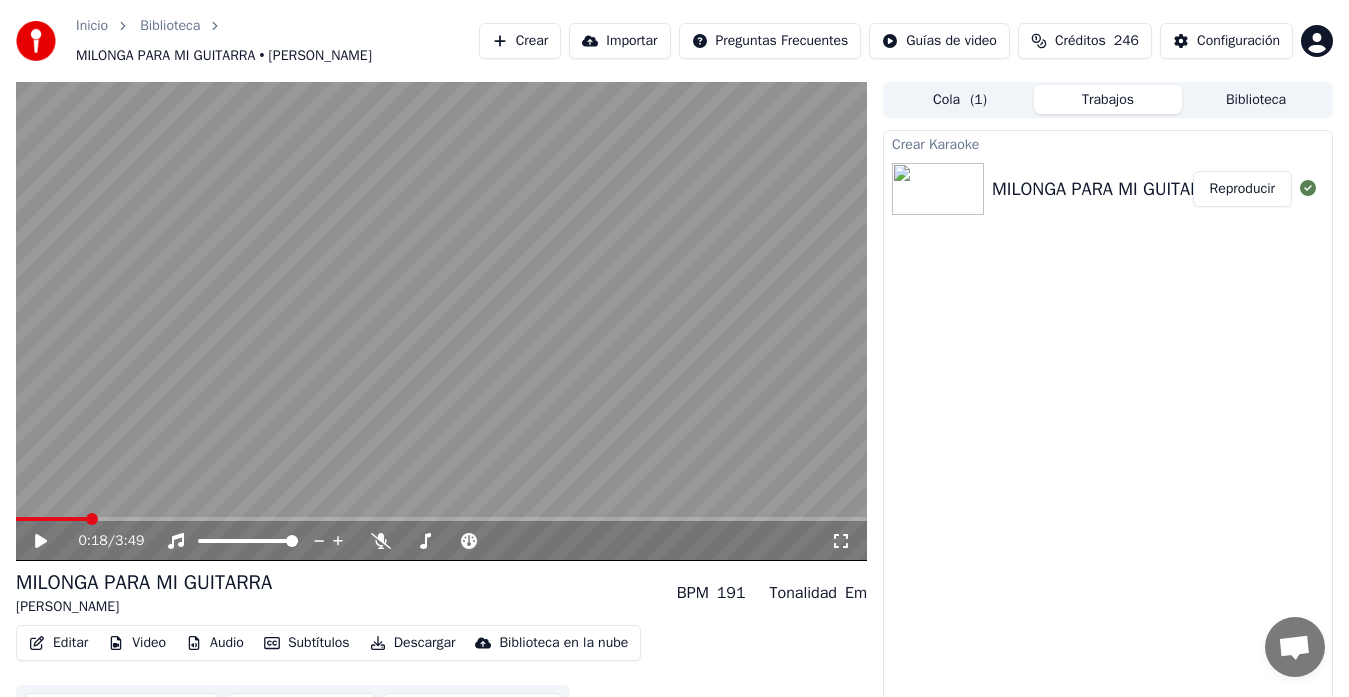 click on "Editar" at bounding box center (58, 643) 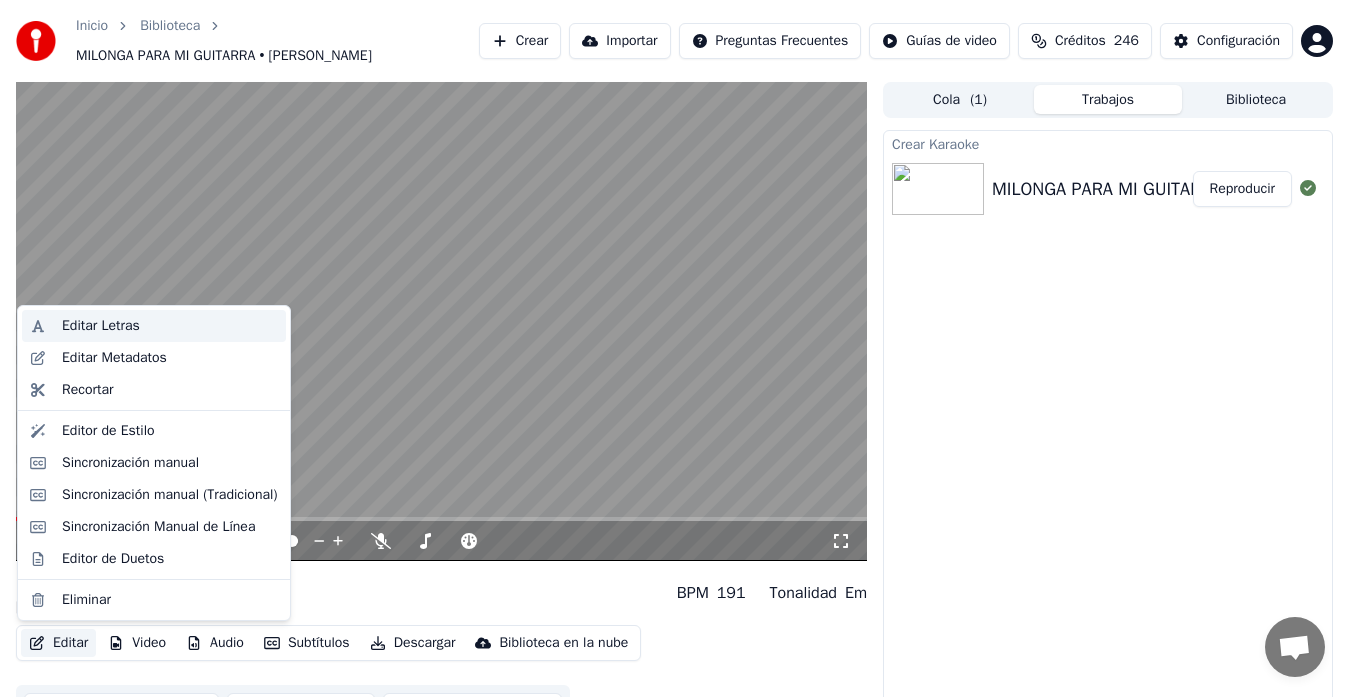 click on "Editar Letras" at bounding box center (101, 326) 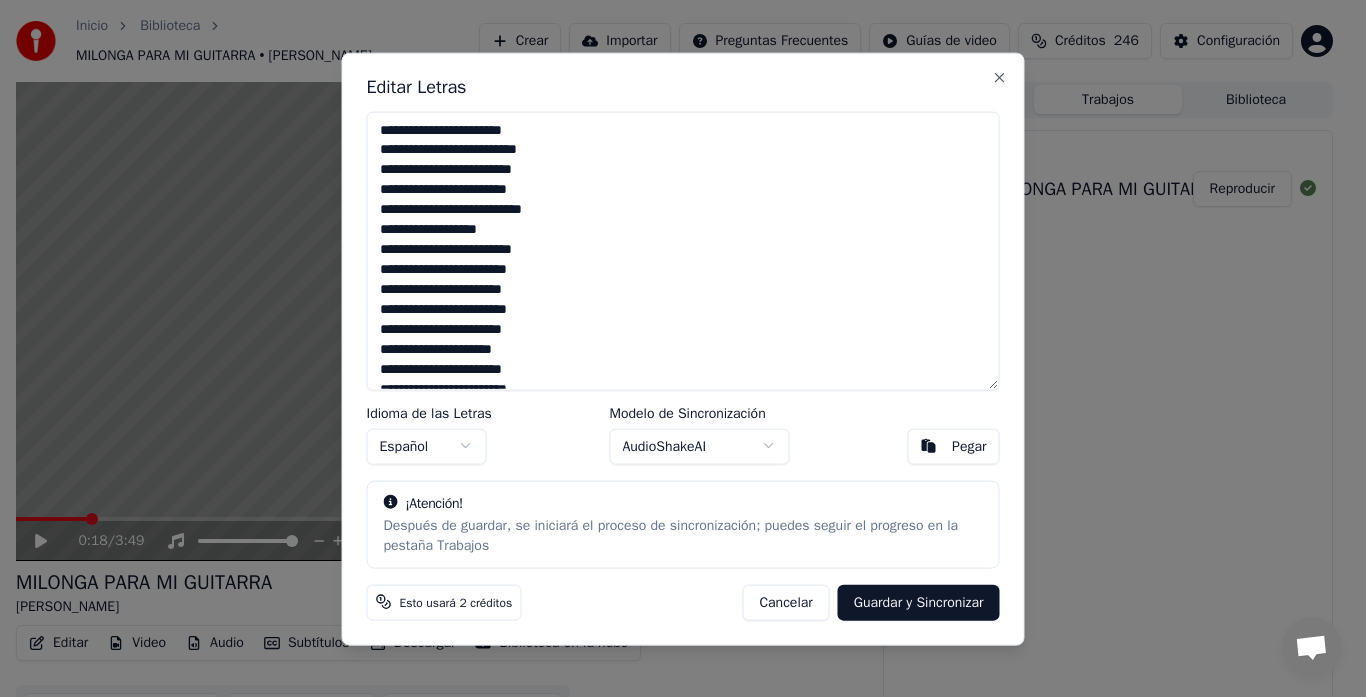 click on "**********" at bounding box center (683, 250) 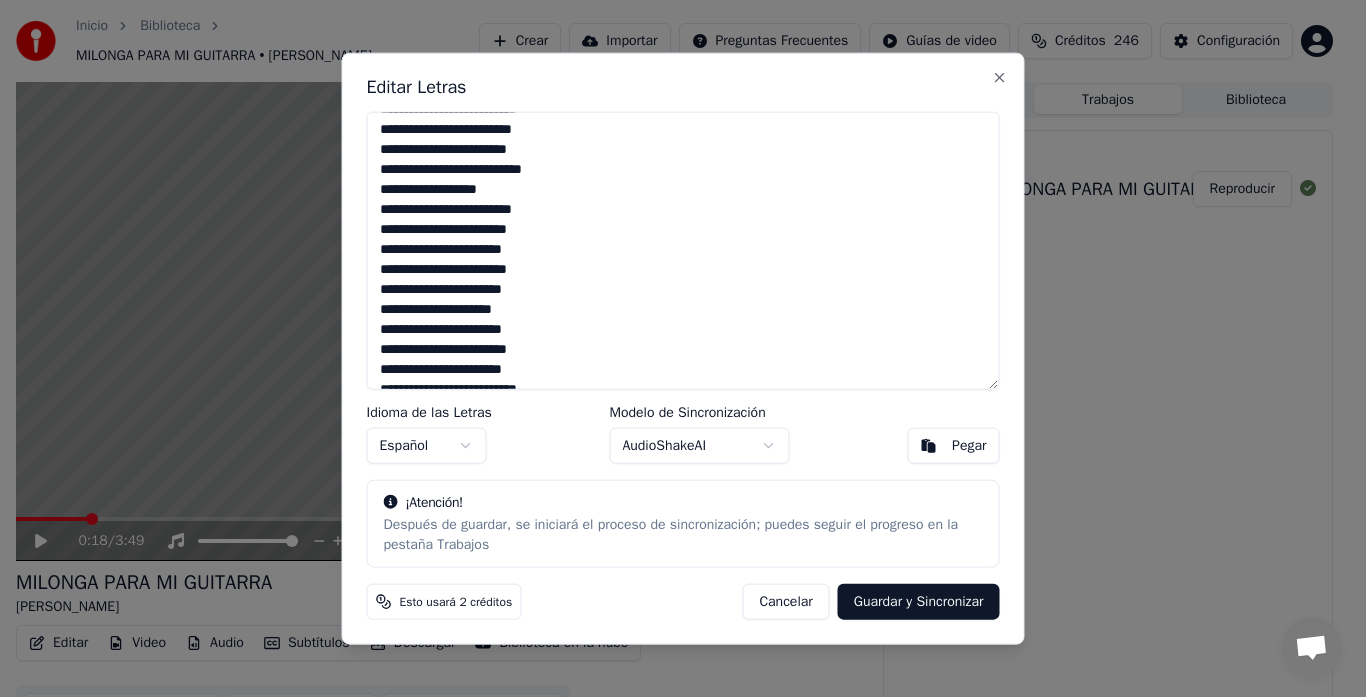 scroll, scrollTop: 80, scrollLeft: 0, axis: vertical 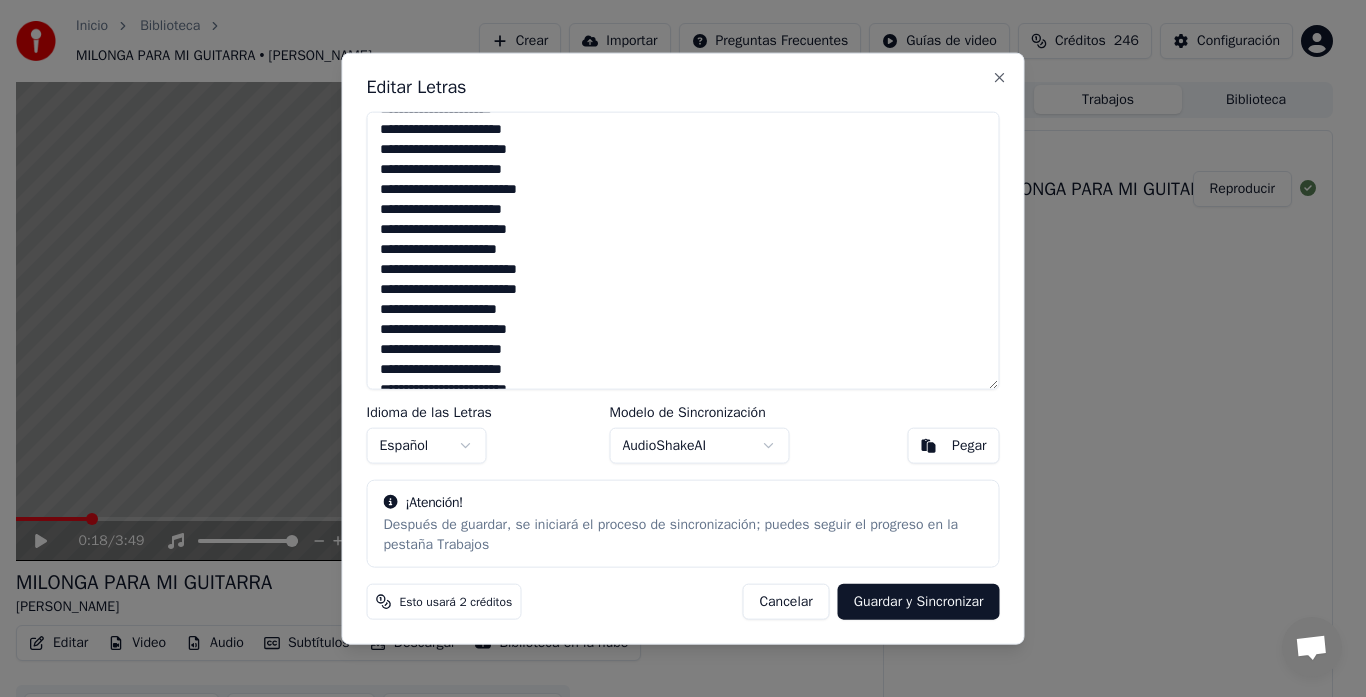click on "**********" at bounding box center (683, 250) 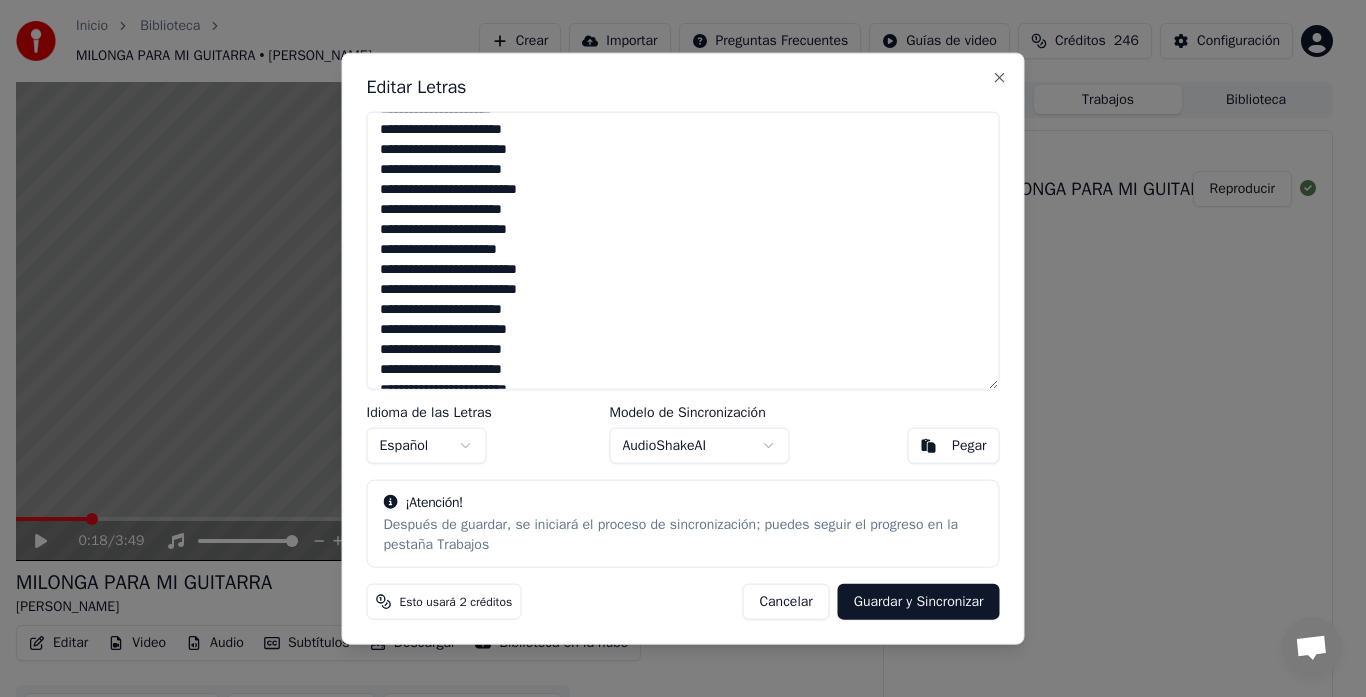 scroll, scrollTop: 280, scrollLeft: 0, axis: vertical 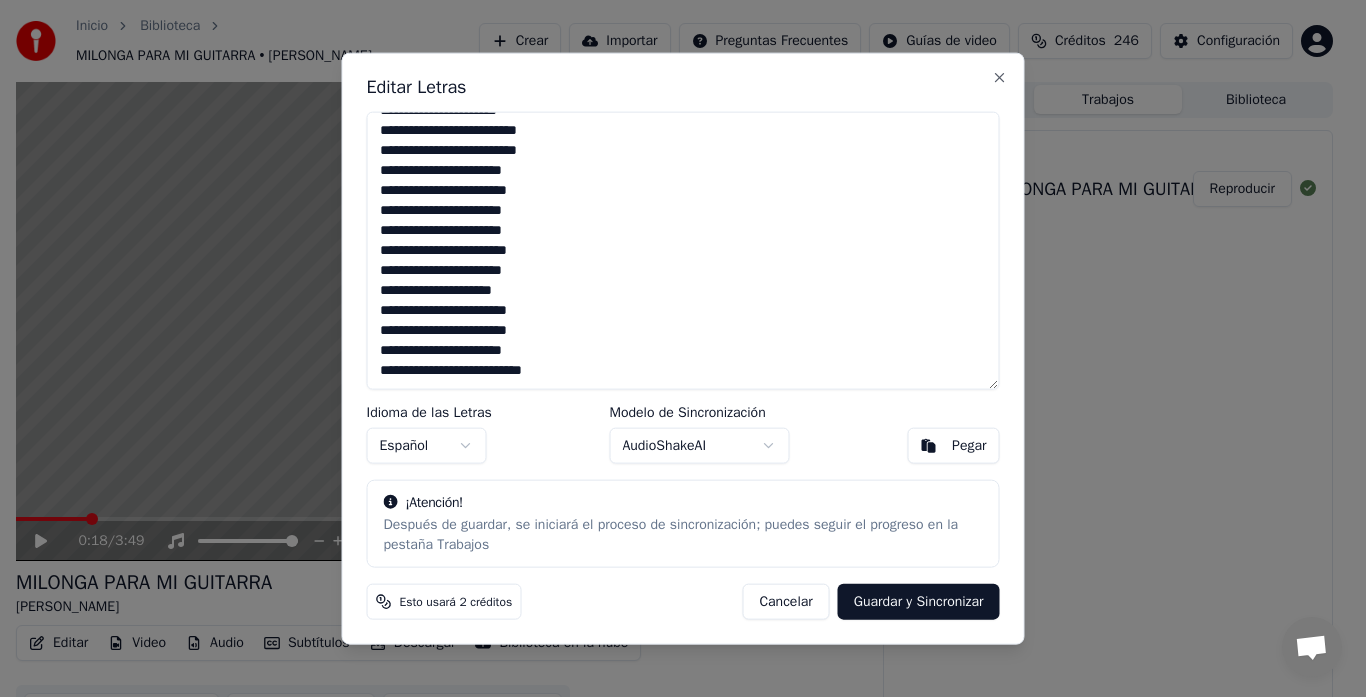 click on "Guardar y Sincronizar" at bounding box center (919, 602) 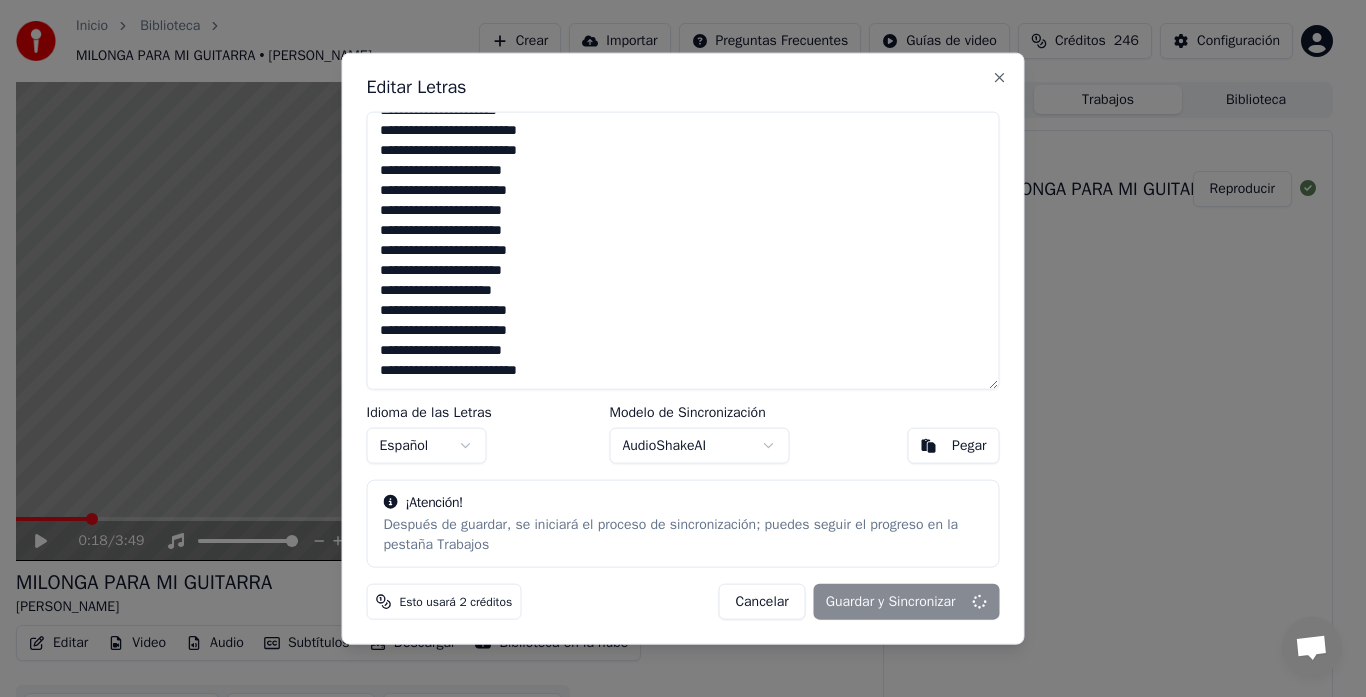 type on "**********" 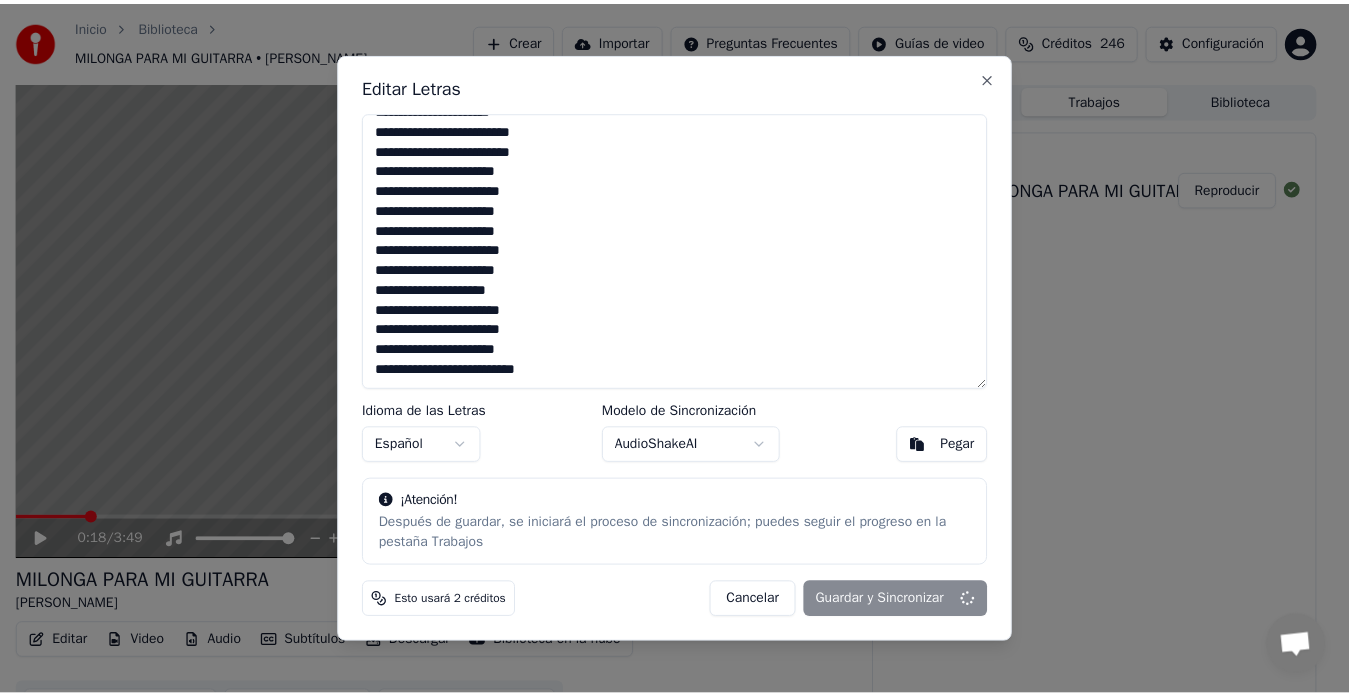 scroll, scrollTop: 398, scrollLeft: 0, axis: vertical 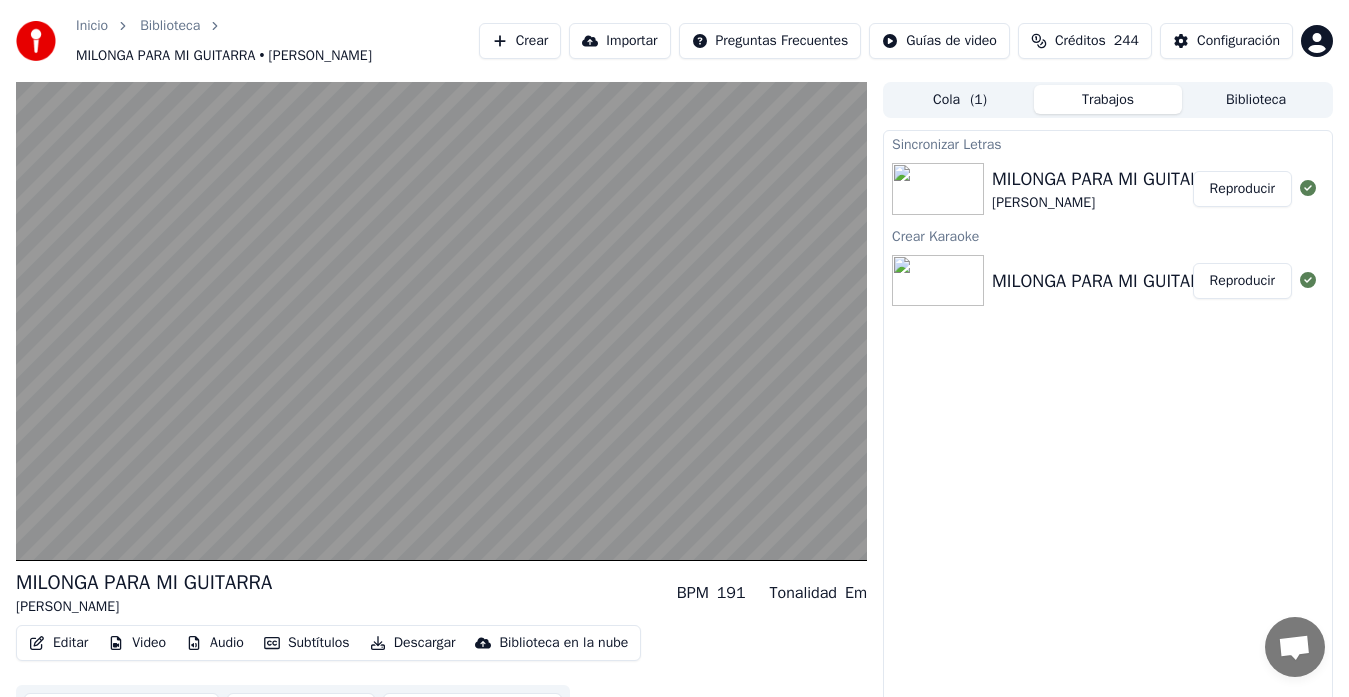 click on "MILONGA PARA MI GUITARRA [PERSON_NAME] BPM 191 Tonalidad Em" at bounding box center [441, 593] 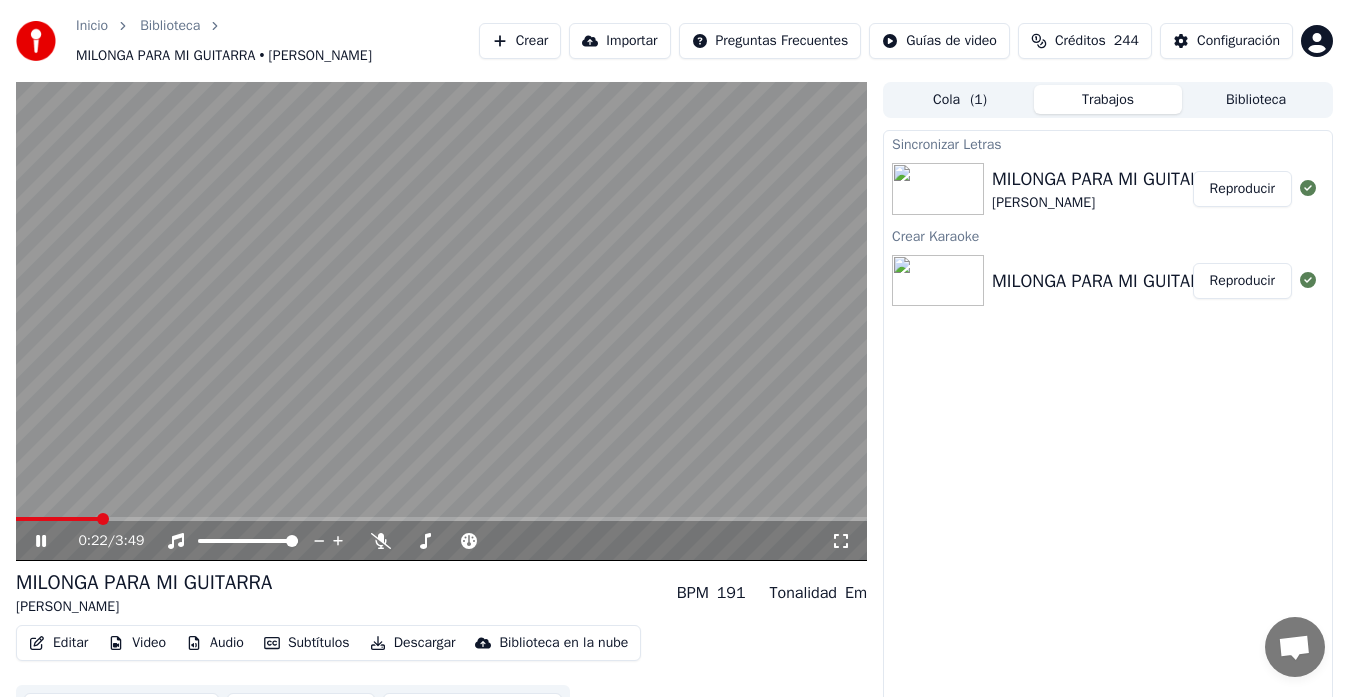 click at bounding box center [57, 519] 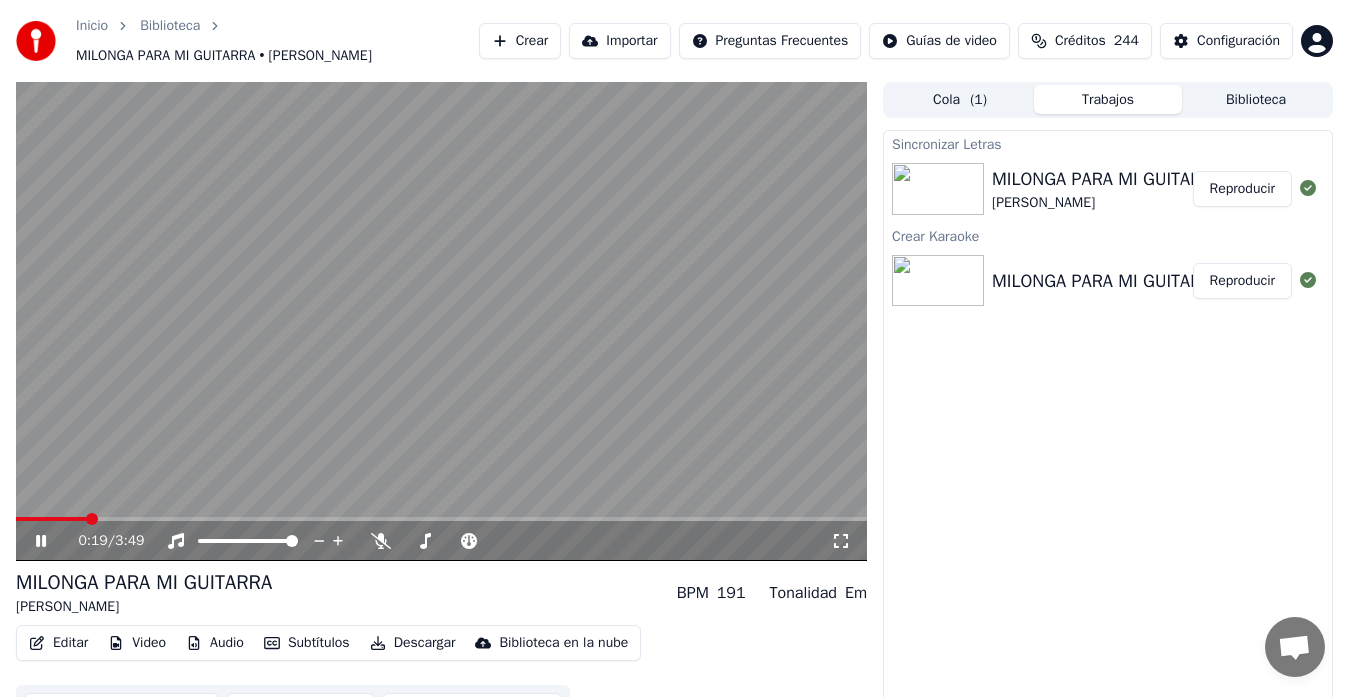 click at bounding box center (51, 519) 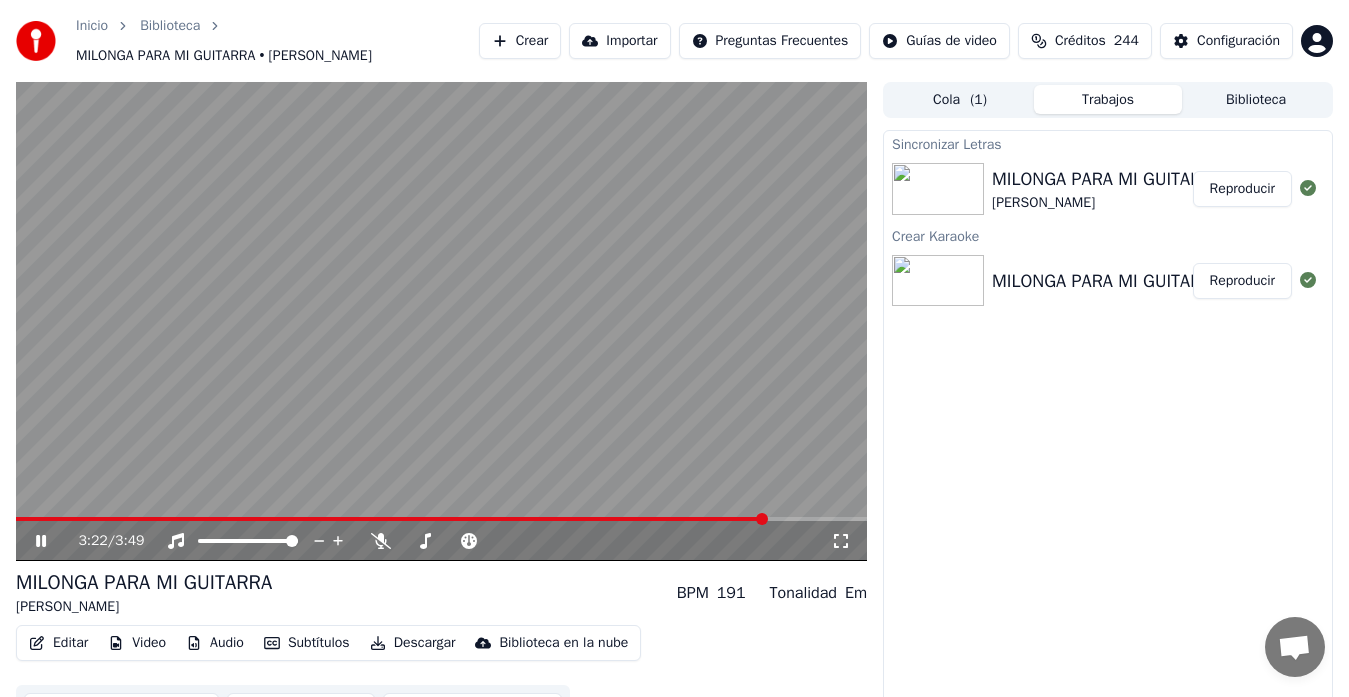 scroll, scrollTop: 40, scrollLeft: 0, axis: vertical 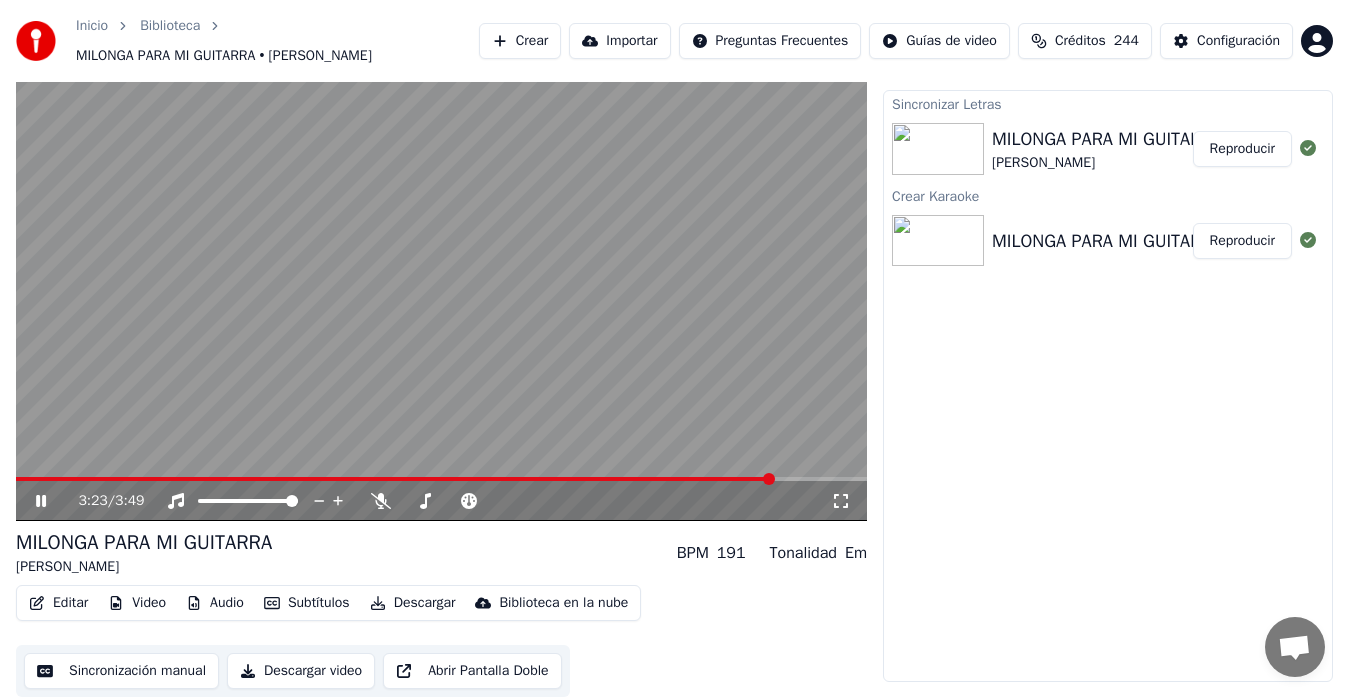 click on "Descargar" at bounding box center [413, 603] 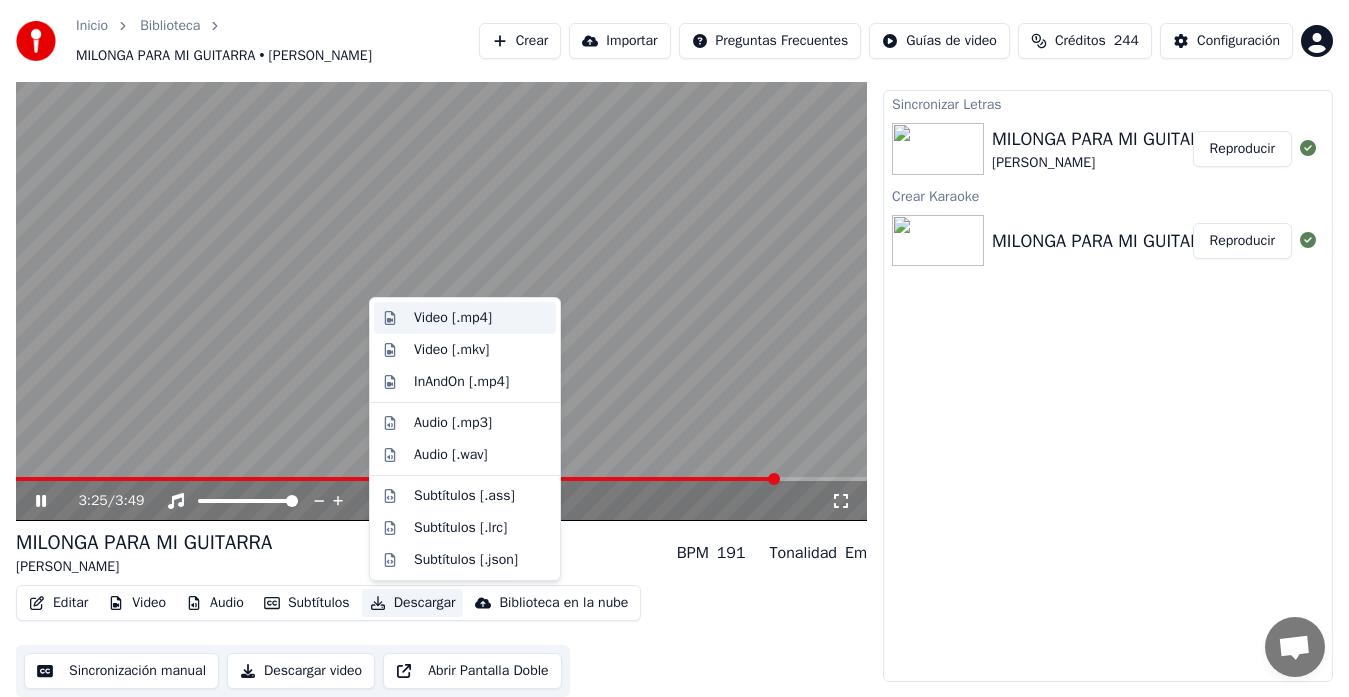click on "Video [.mp4]" at bounding box center [453, 318] 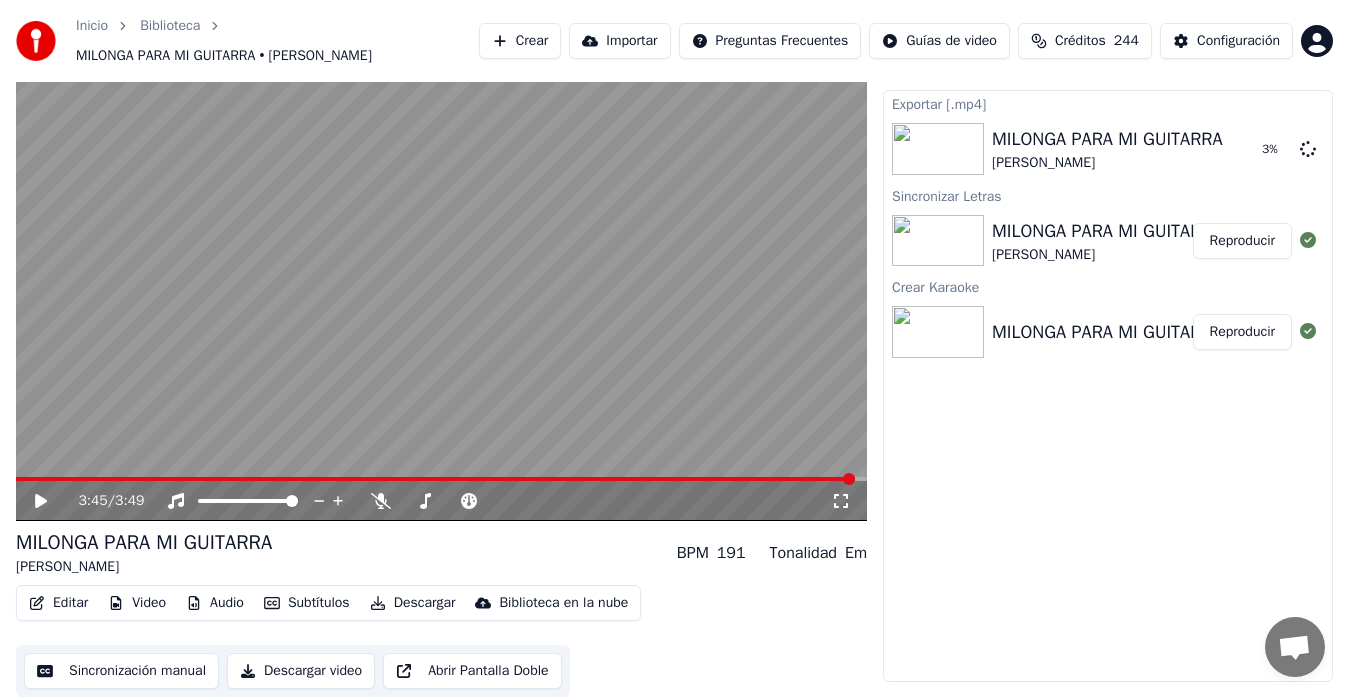 click on "Exportar [.mp4] MILONGA PARA MI GUITARRA [PERSON_NAME] 3 % Sincronizar Letras MILONGA PARA MI GUITARRA [PERSON_NAME] Reproducir Crear [PERSON_NAME] PARA MI GUITARRA ( [PERSON_NAME] / [PERSON_NAME]/, [PERSON_NAME])   *[PERSON_NAME]  * Reproducir" at bounding box center (1108, 386) 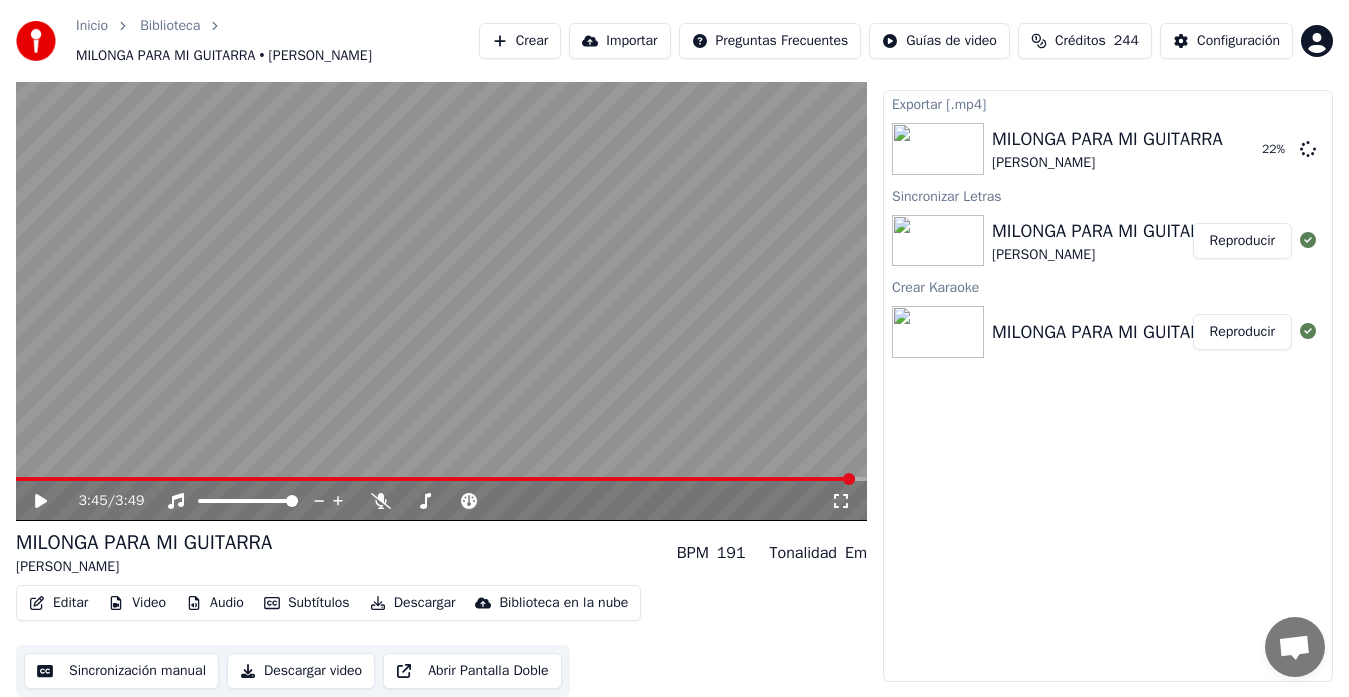 click on "Exportar [.mp4] [PERSON_NAME] PARA MI GUITARRA [PERSON_NAME] 22 % Sincronizar Letras MILONGA PARA MI GUITARRA [PERSON_NAME] Reproducir Crear [PERSON_NAME] PARA MI GUITARRA ( [PERSON_NAME] / [PERSON_NAME]/, [PERSON_NAME])   *[PERSON_NAME]  * Reproducir" at bounding box center [1108, 386] 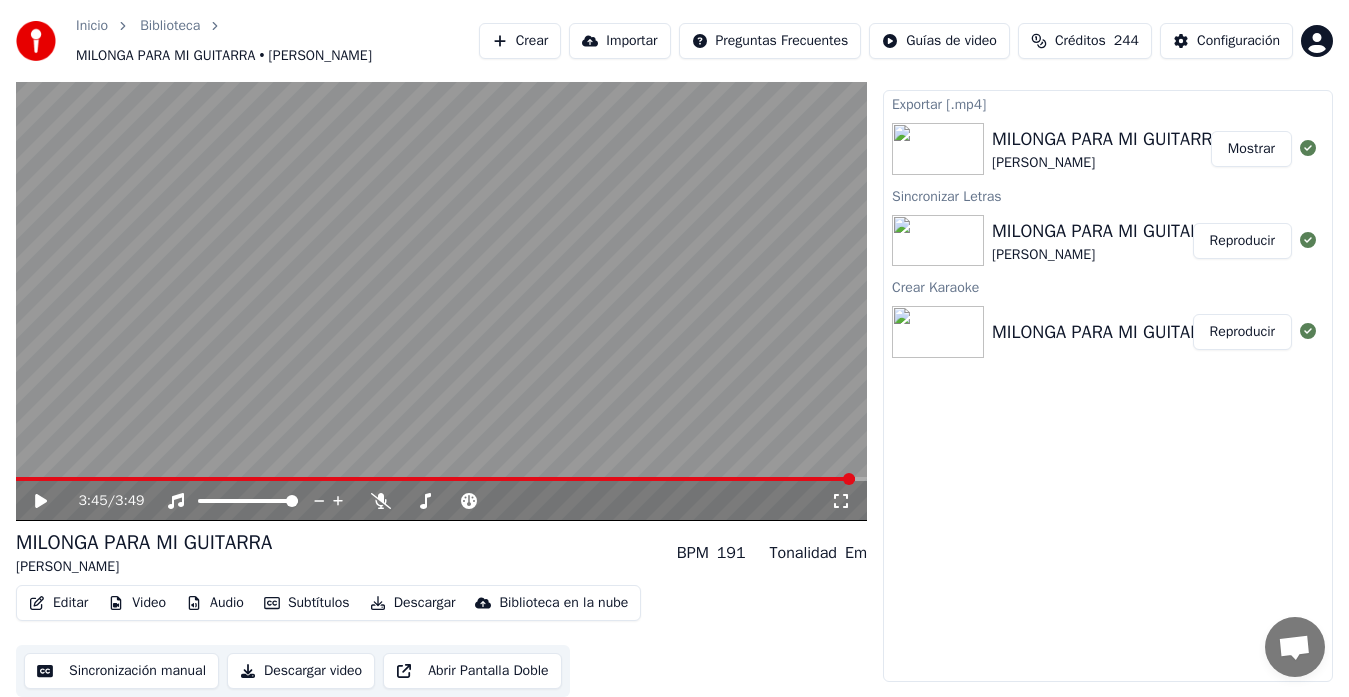 click on "Mostrar" at bounding box center [1251, 149] 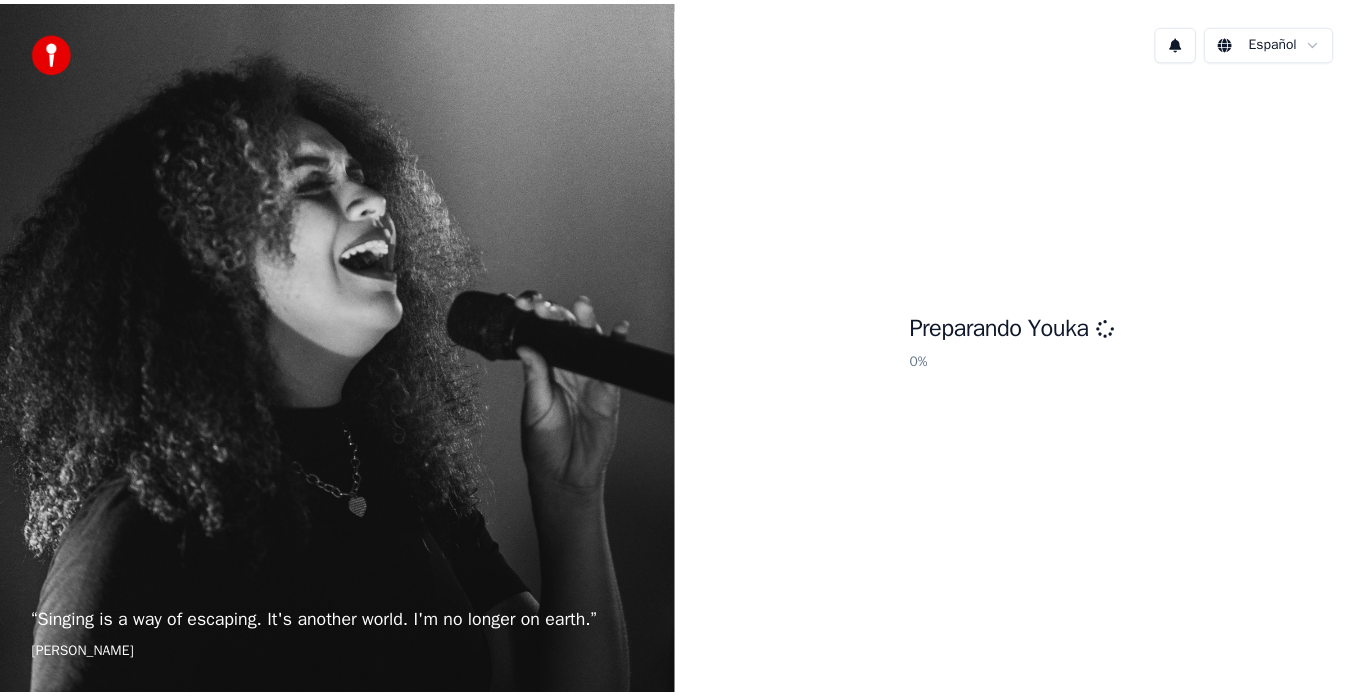 scroll, scrollTop: 0, scrollLeft: 0, axis: both 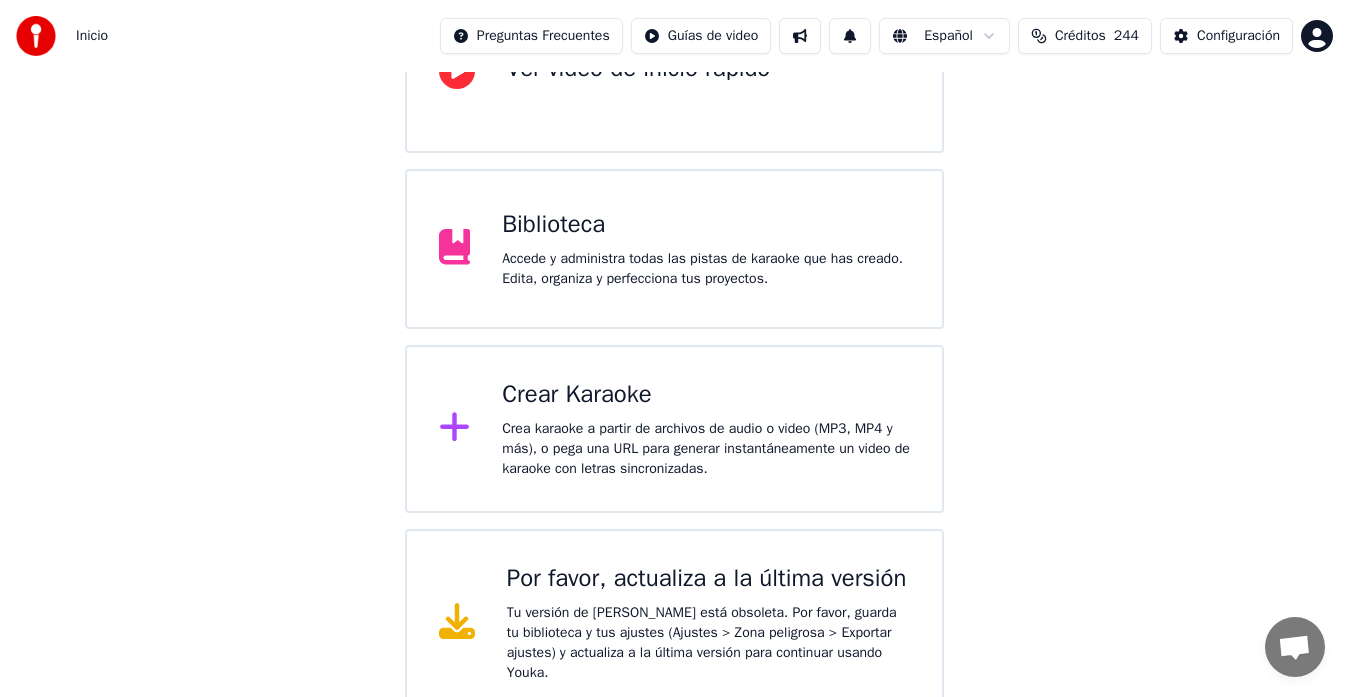 click on "Crear Karaoke" at bounding box center (706, 395) 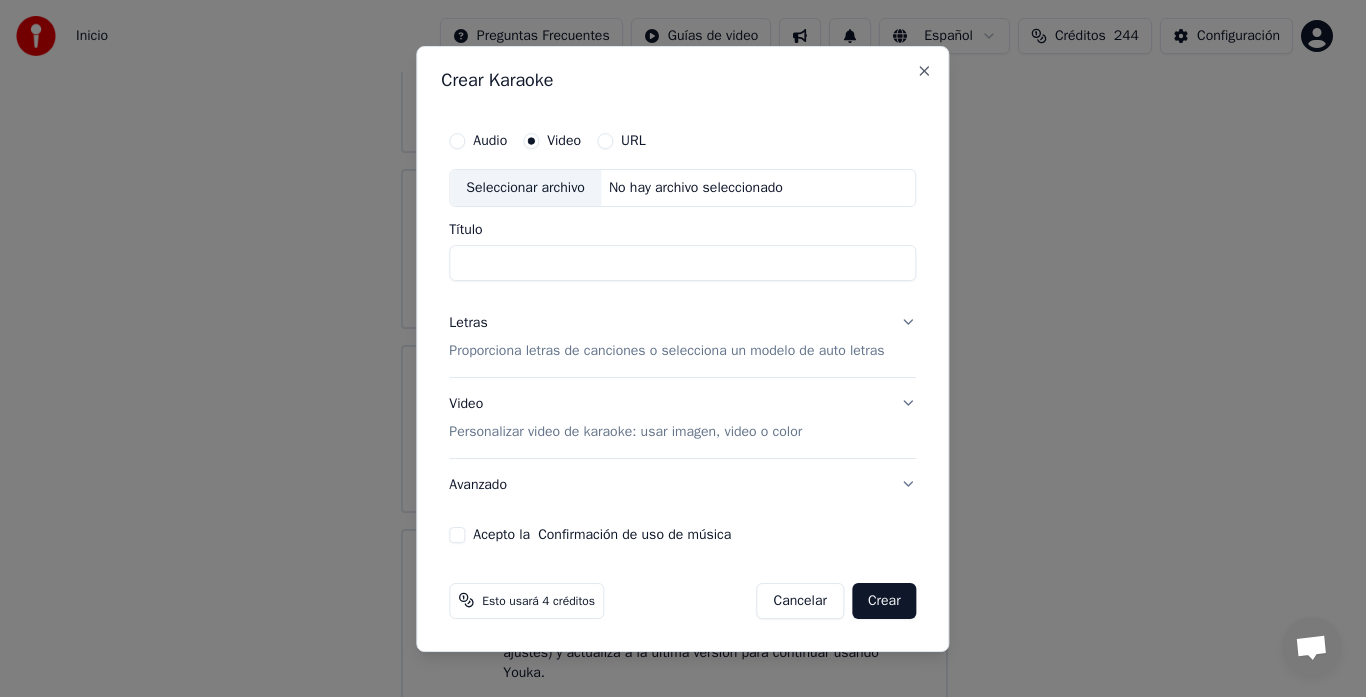 click on "Título" at bounding box center [682, 263] 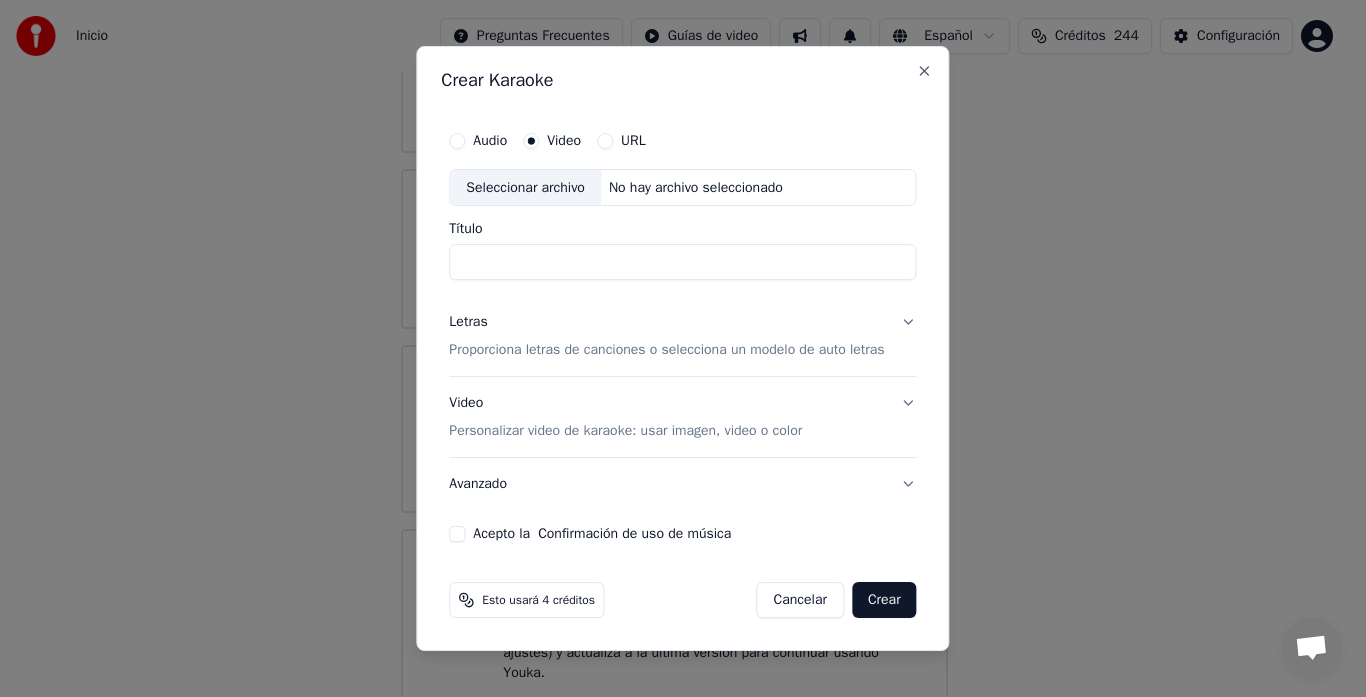click on "Seleccionar archivo" at bounding box center [525, 188] 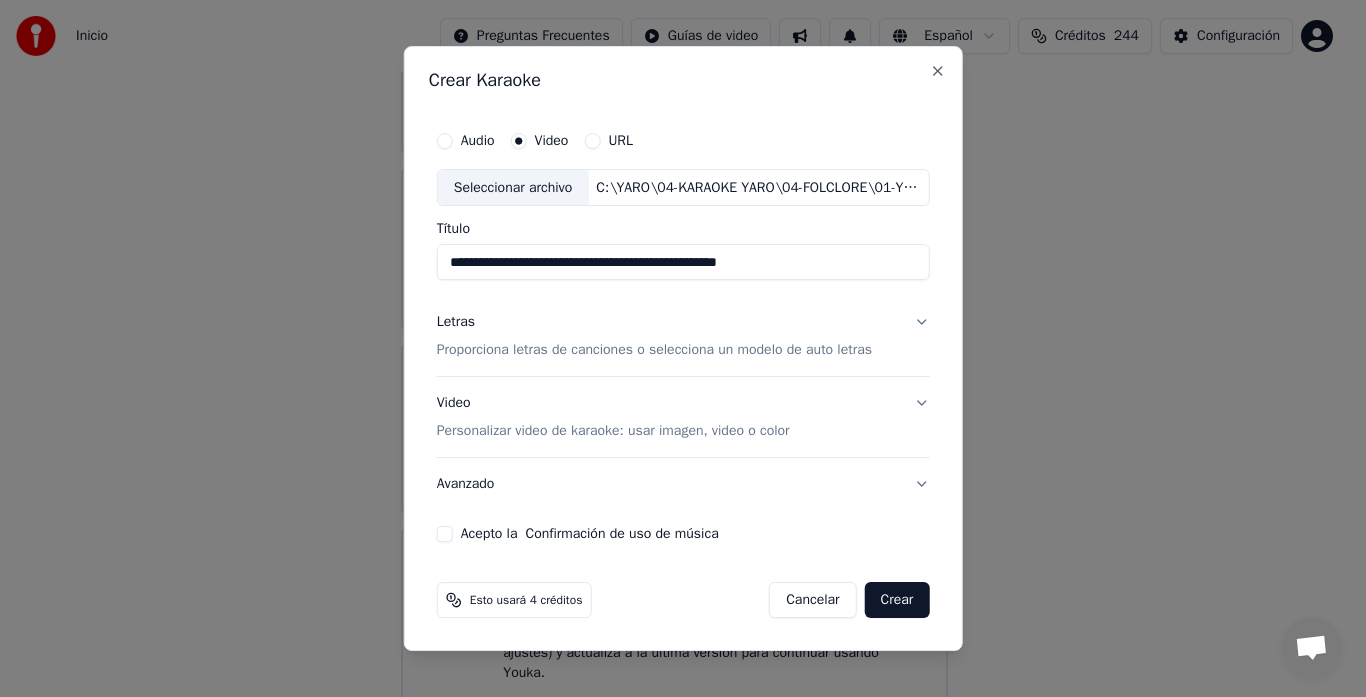 drag, startPoint x: 782, startPoint y: 265, endPoint x: 241, endPoint y: 273, distance: 541.05914 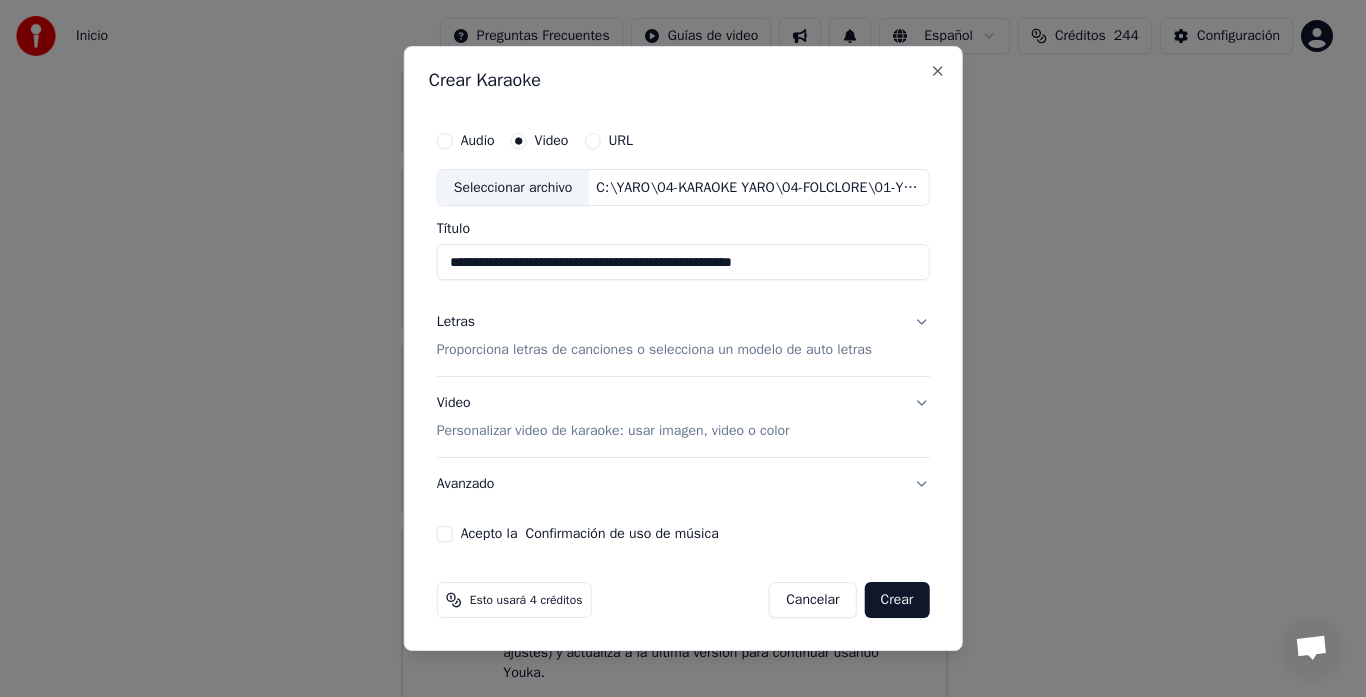 click on "**********" at bounding box center [683, 263] 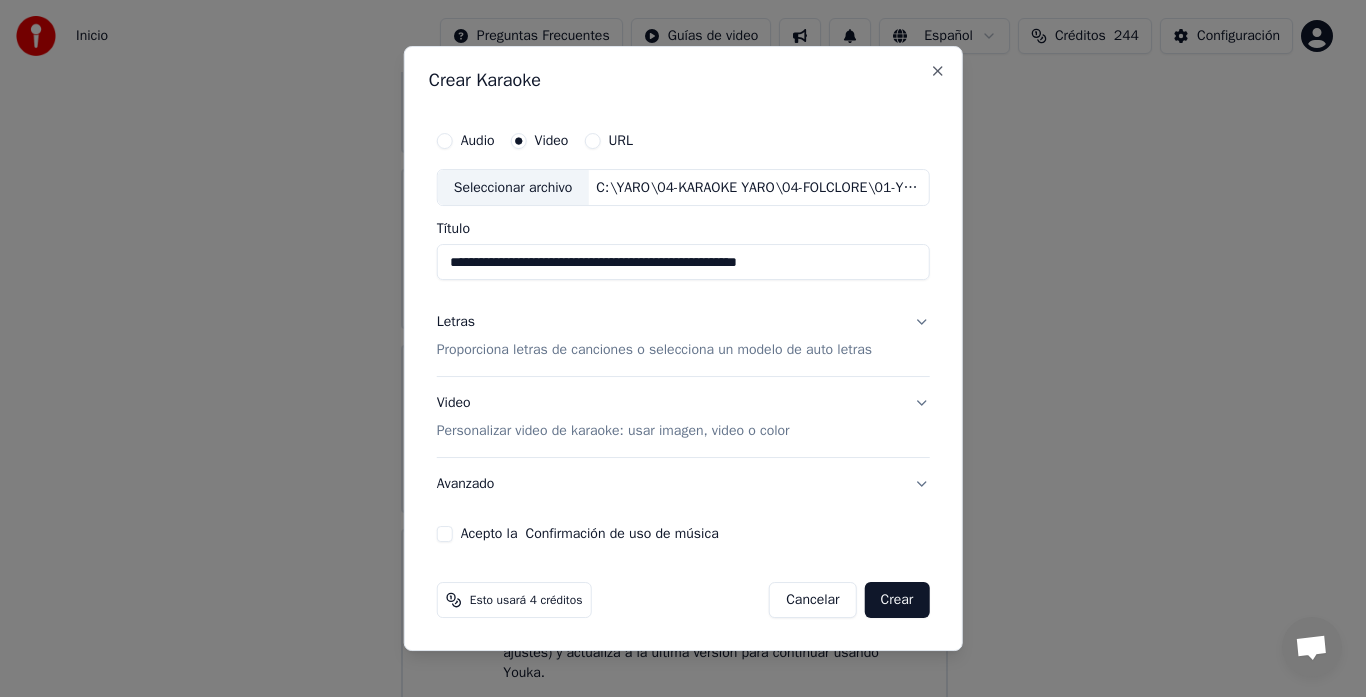 click on "**********" at bounding box center [683, 263] 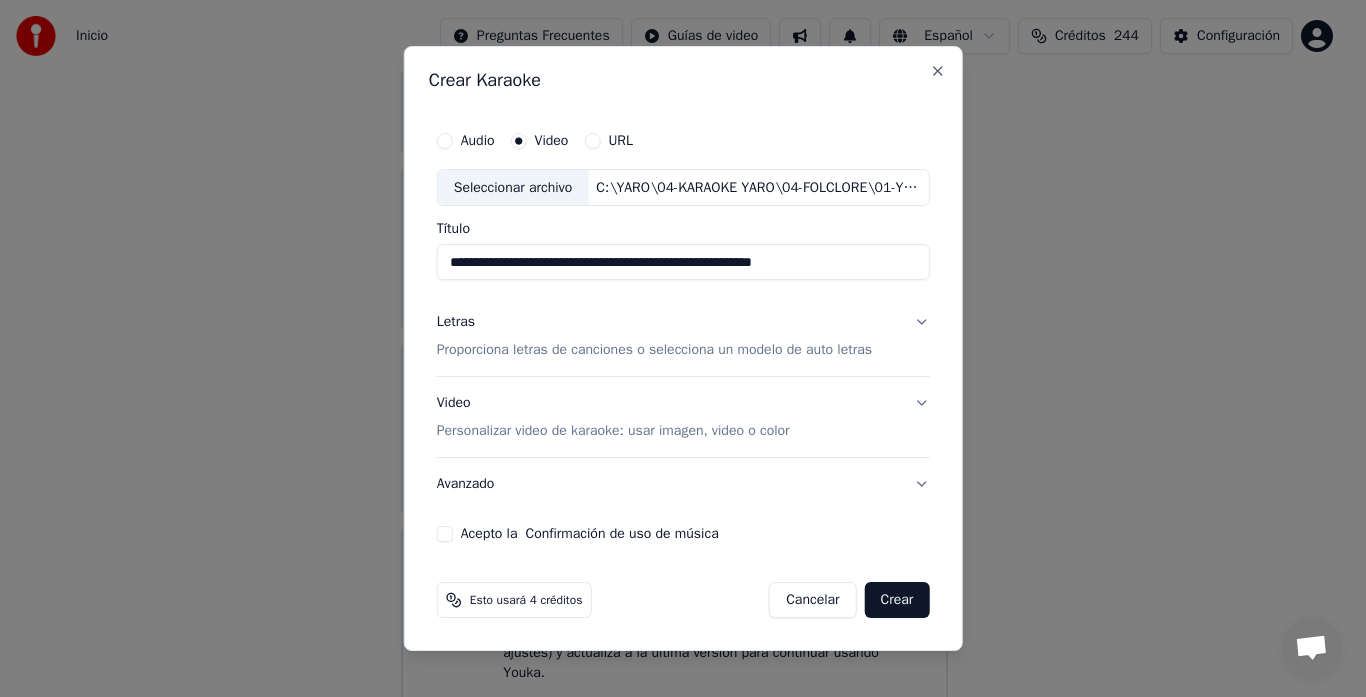 click on "**********" at bounding box center [683, 263] 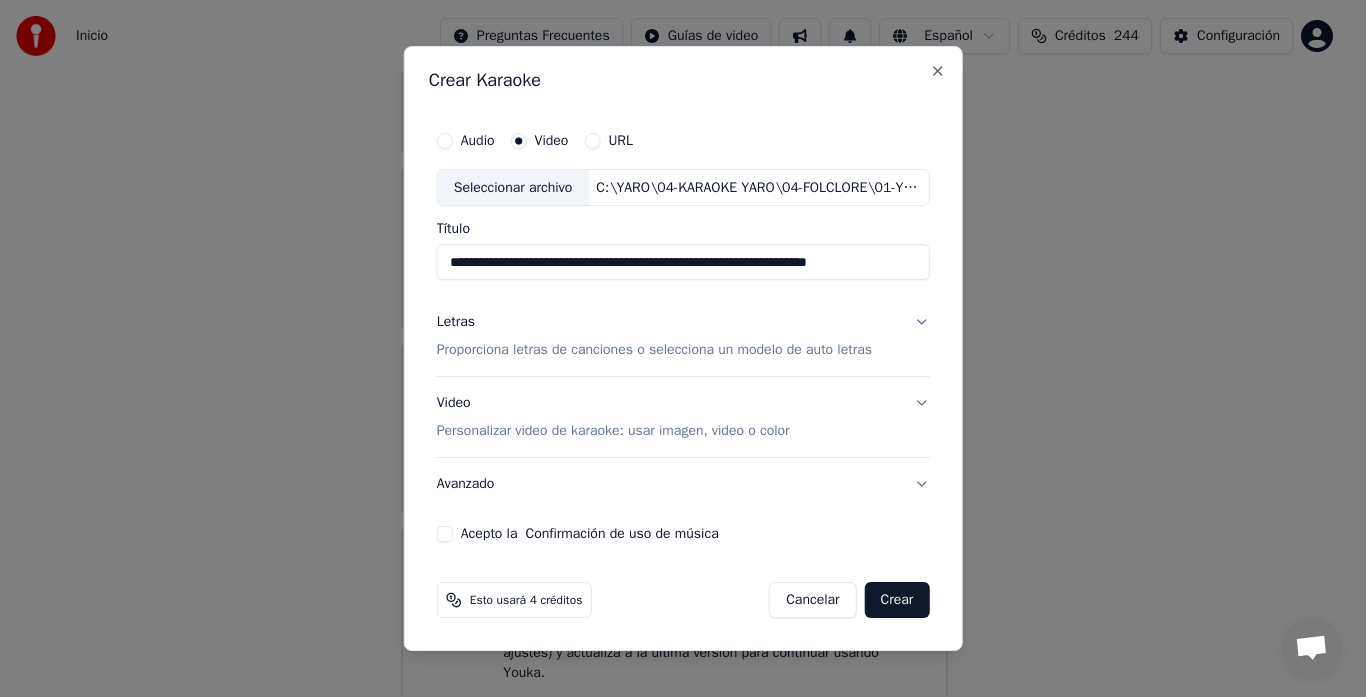 click on "**********" at bounding box center (683, 263) 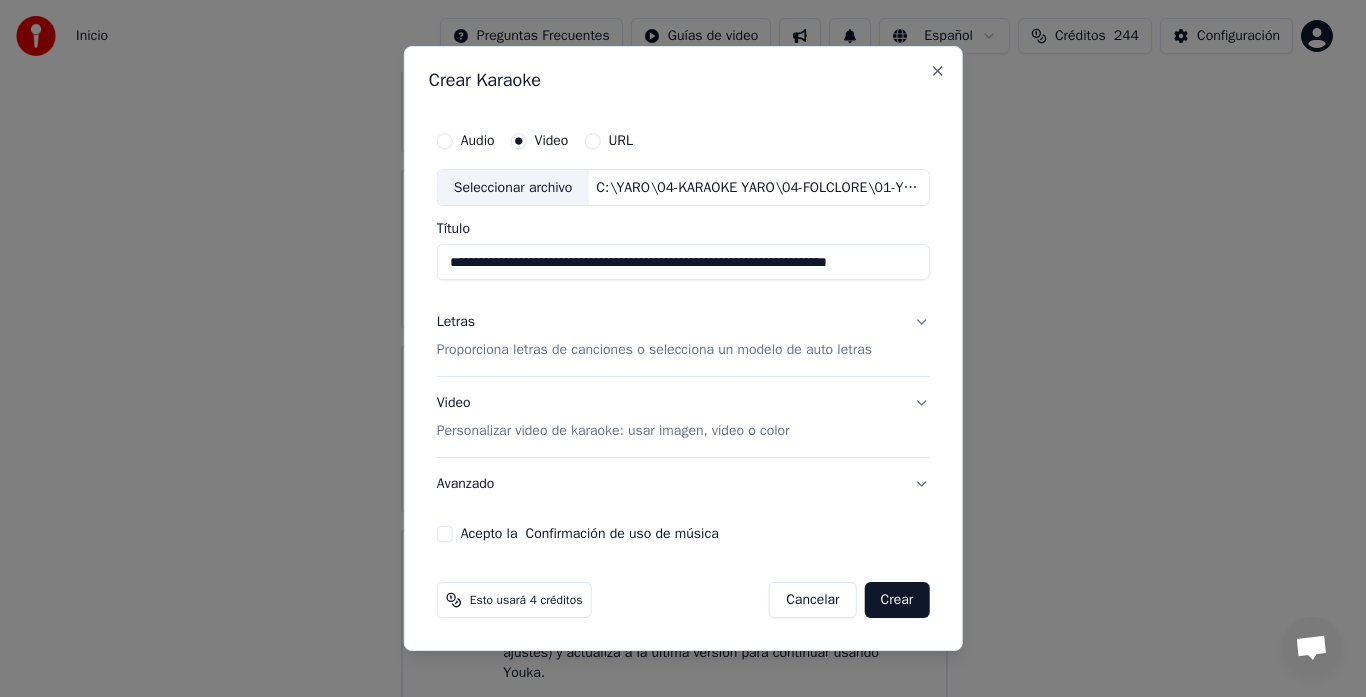 type on "**********" 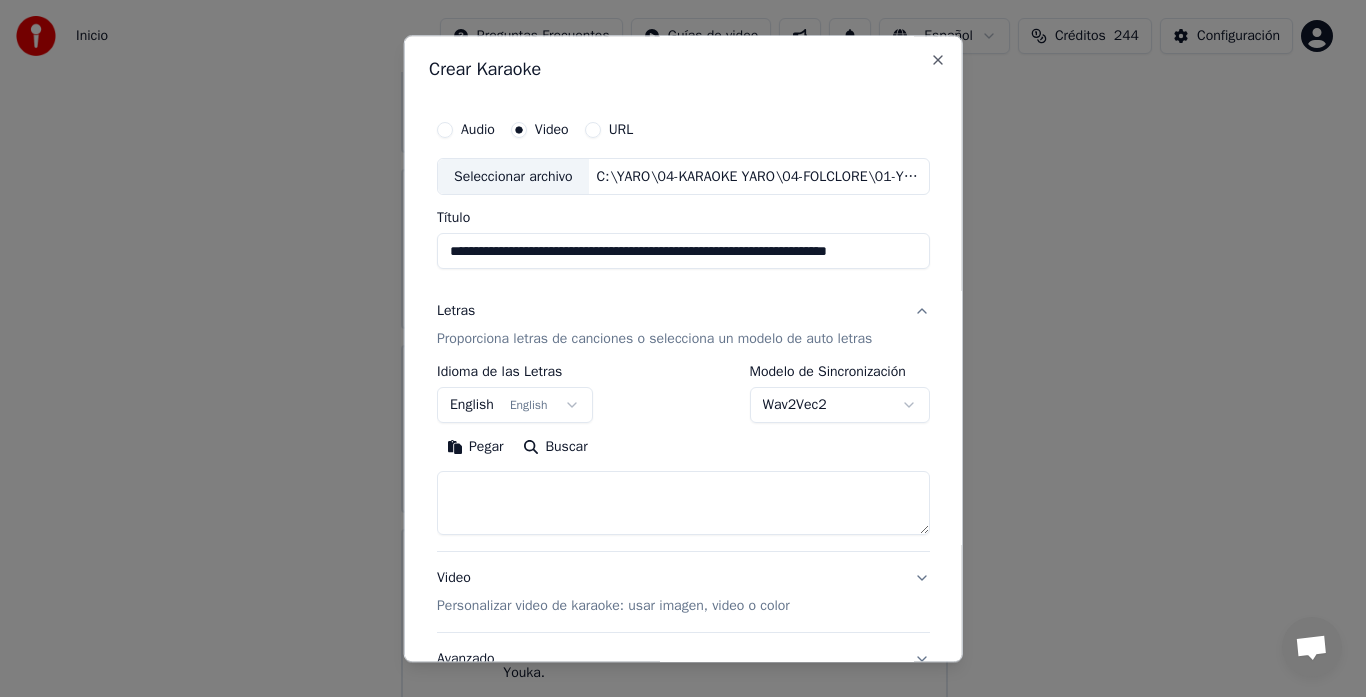 click at bounding box center (683, 504) 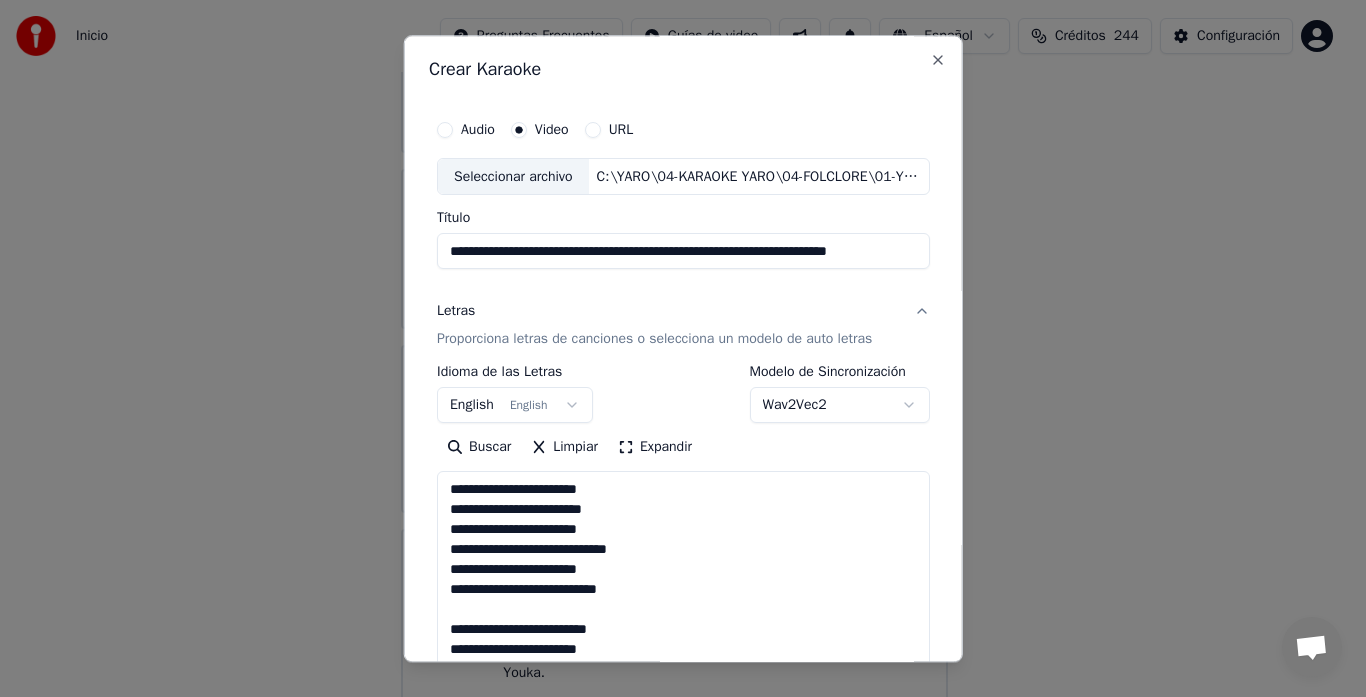scroll, scrollTop: 225, scrollLeft: 0, axis: vertical 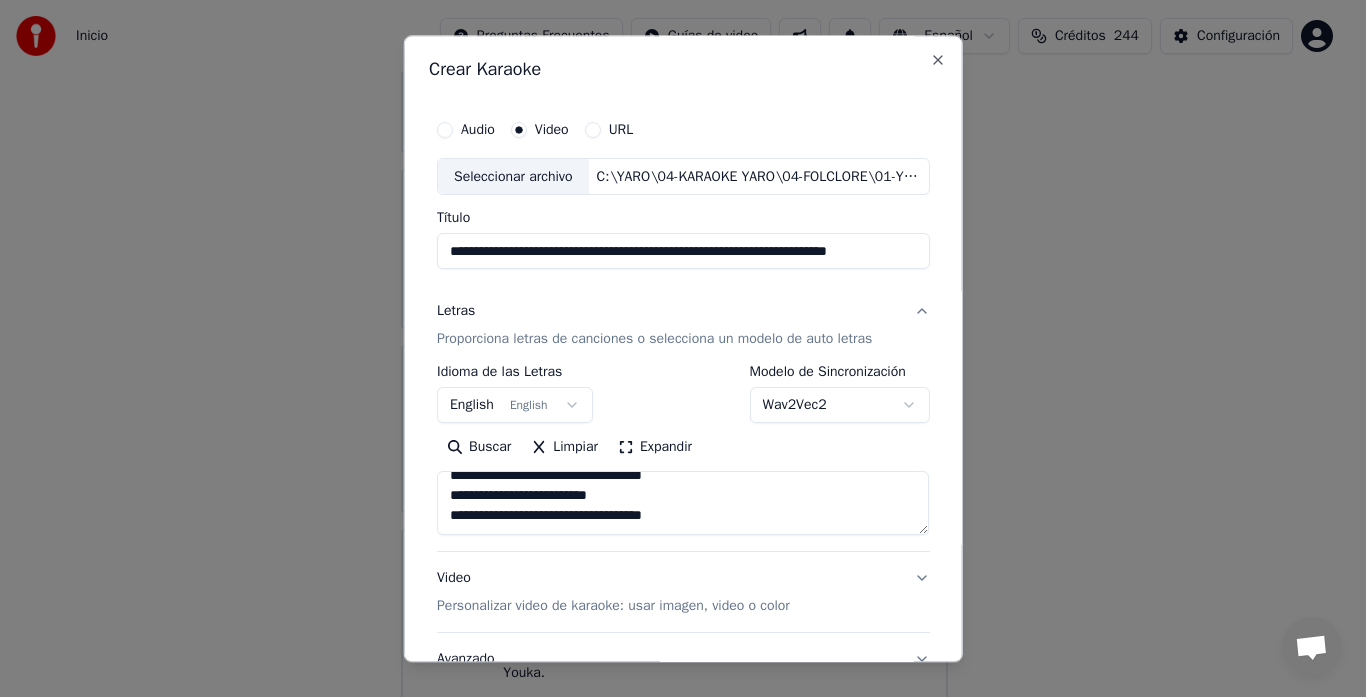 click on "**********" at bounding box center (683, 504) 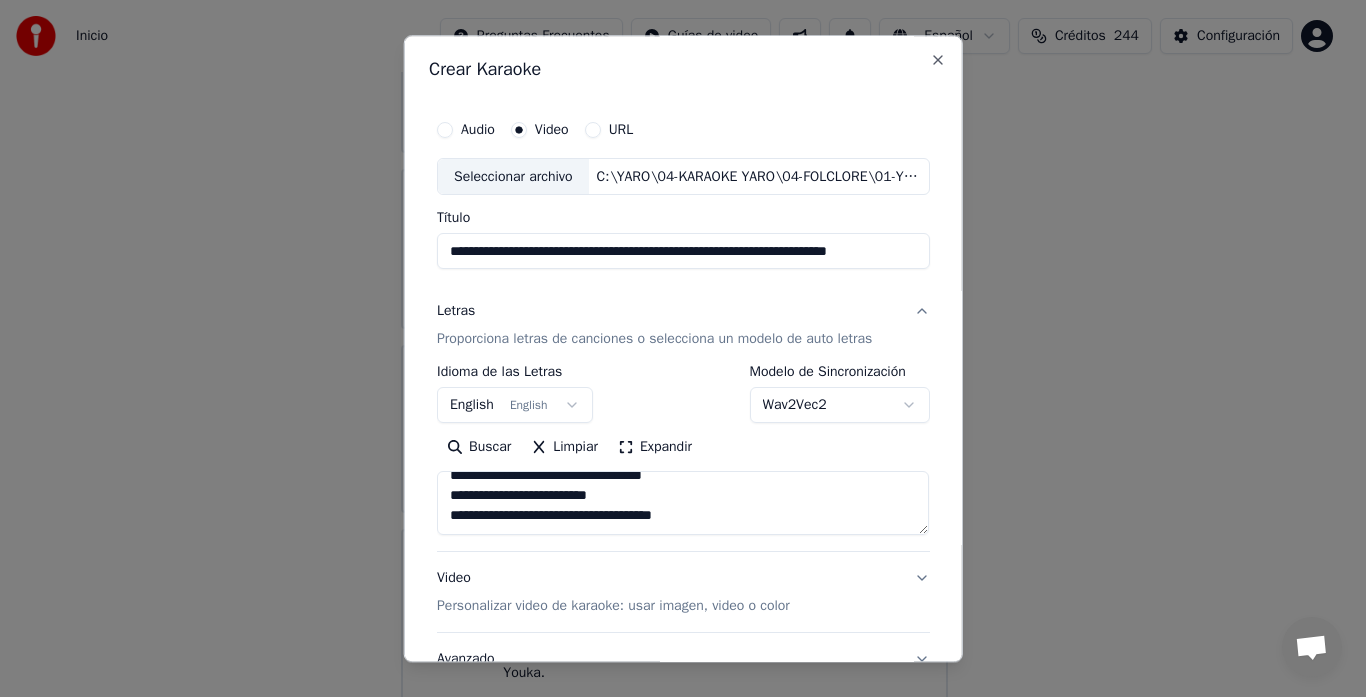 scroll, scrollTop: 245, scrollLeft: 0, axis: vertical 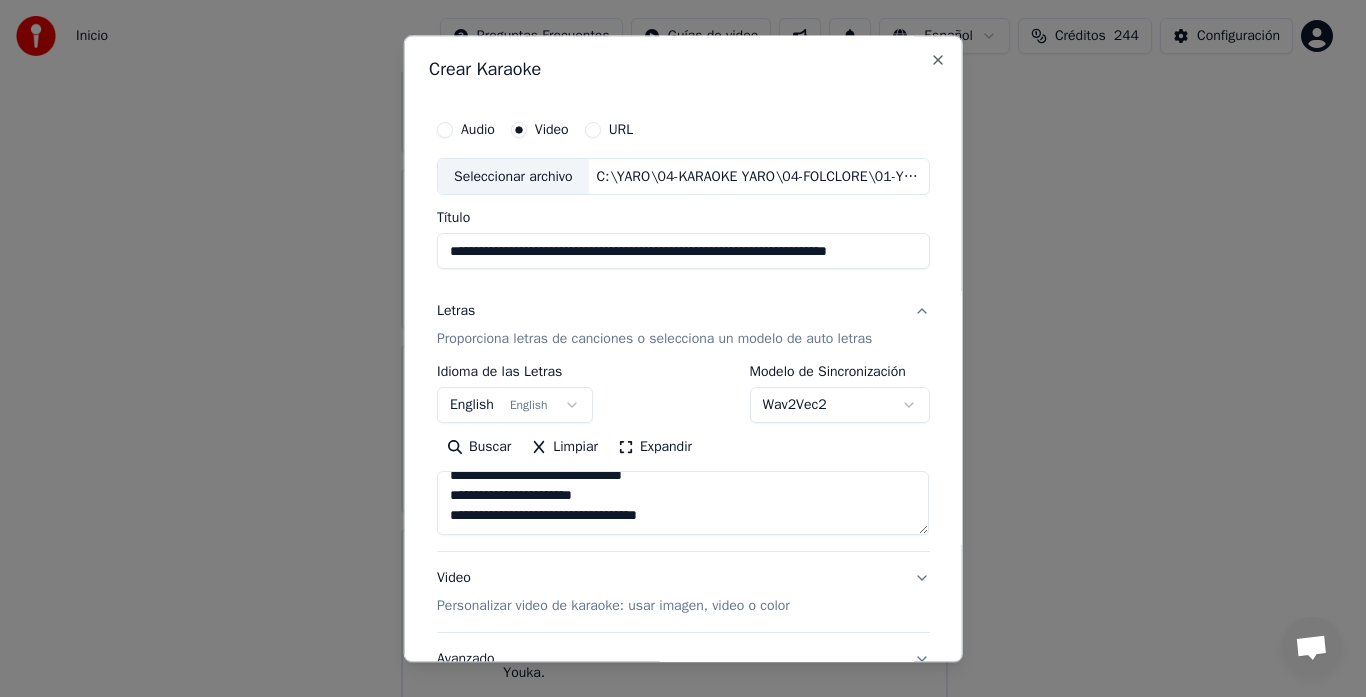 paste on "**********" 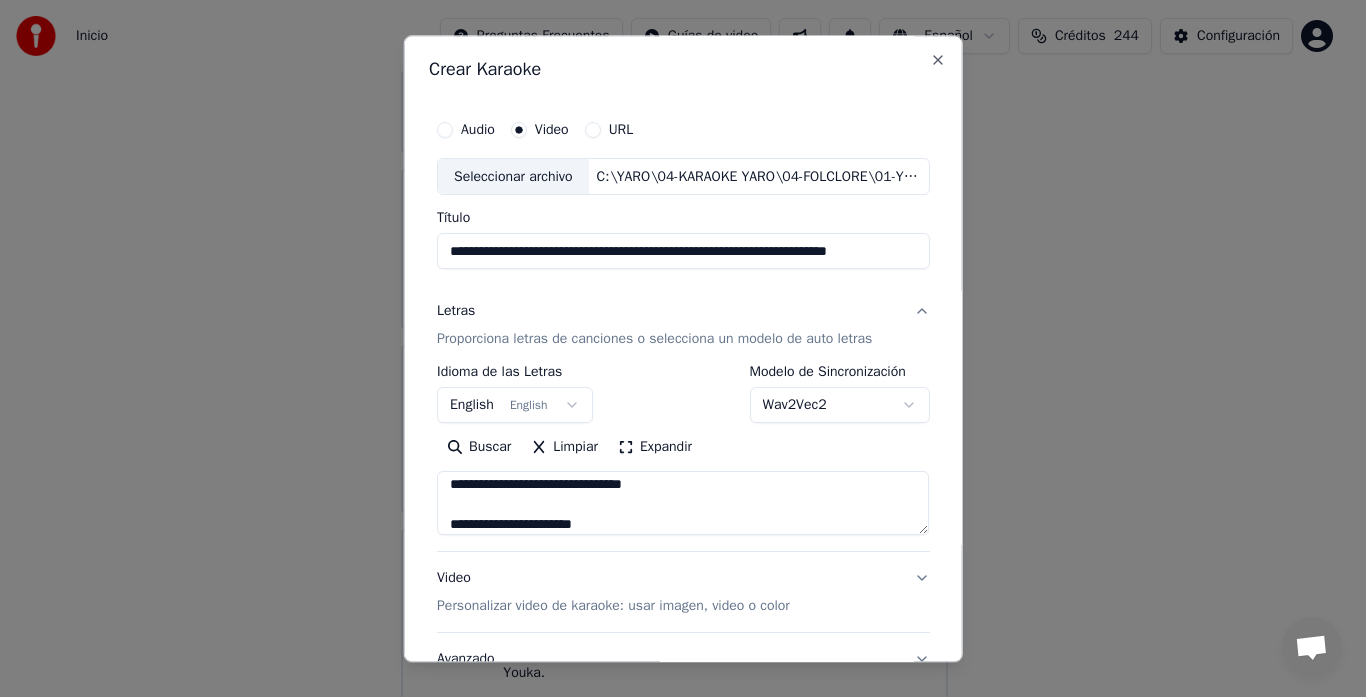 scroll, scrollTop: 645, scrollLeft: 0, axis: vertical 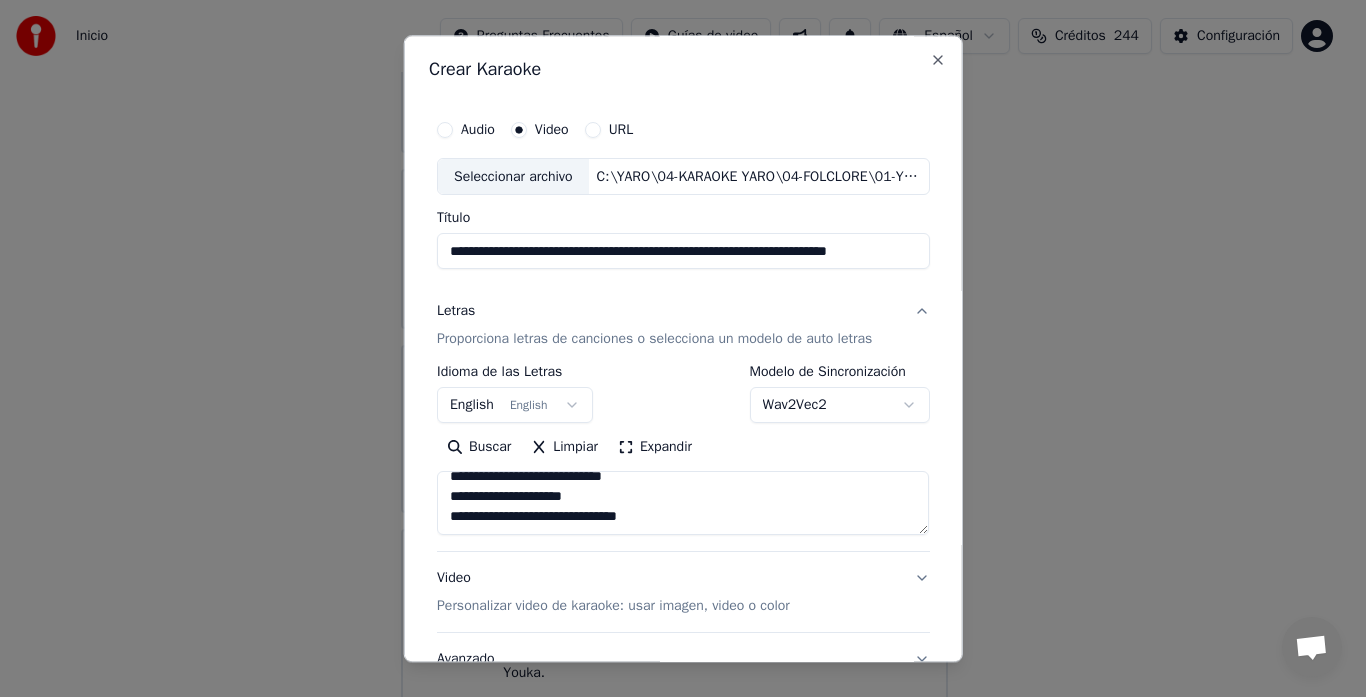 paste on "**********" 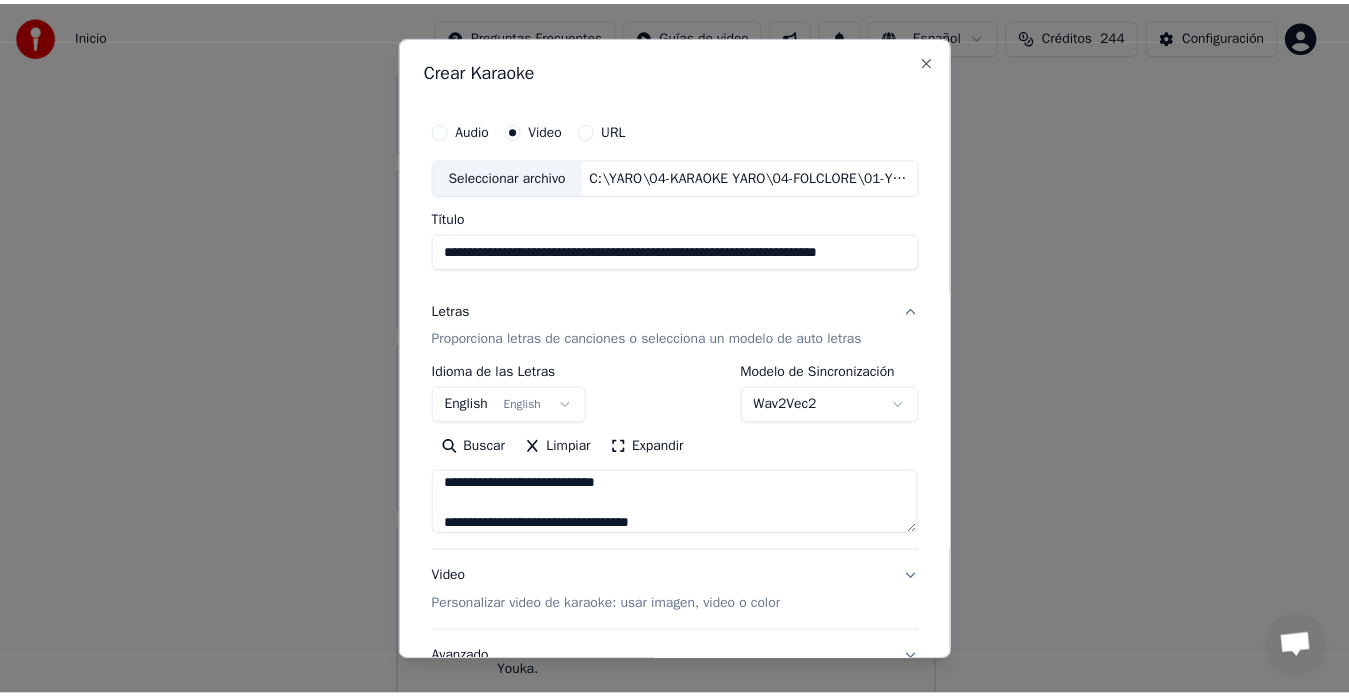 scroll, scrollTop: 785, scrollLeft: 0, axis: vertical 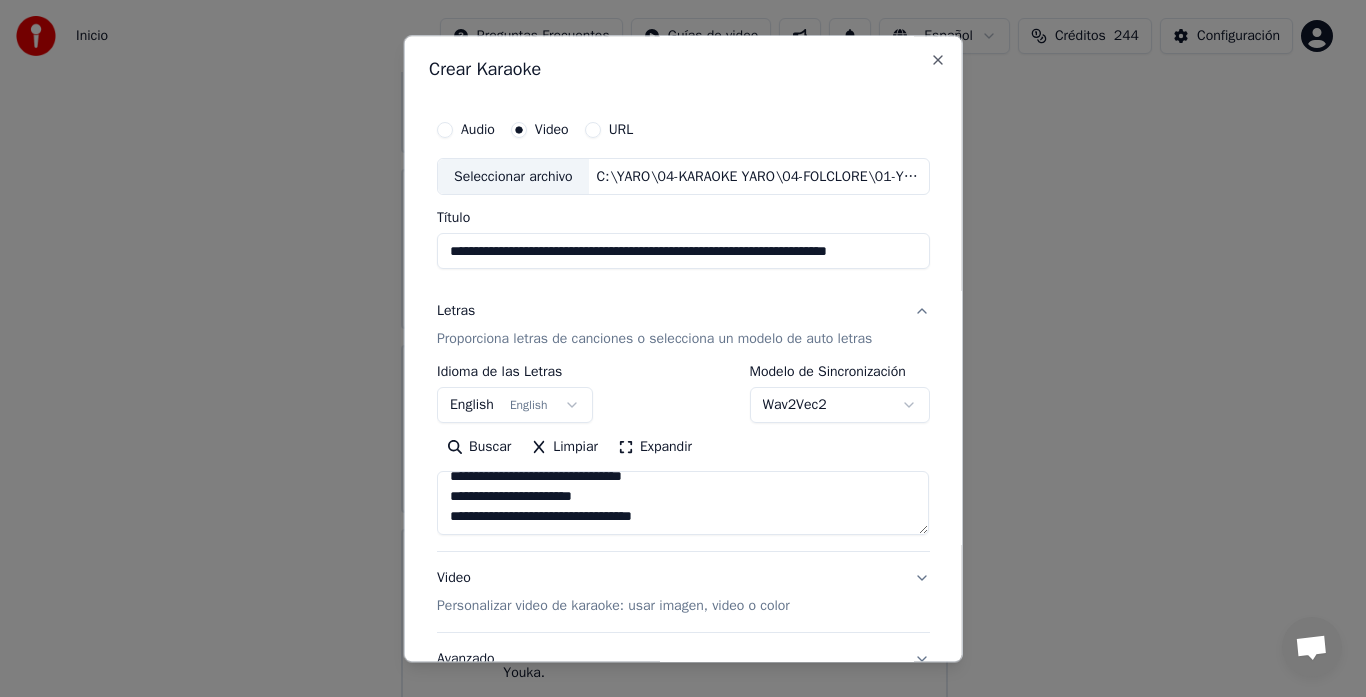 type on "**********" 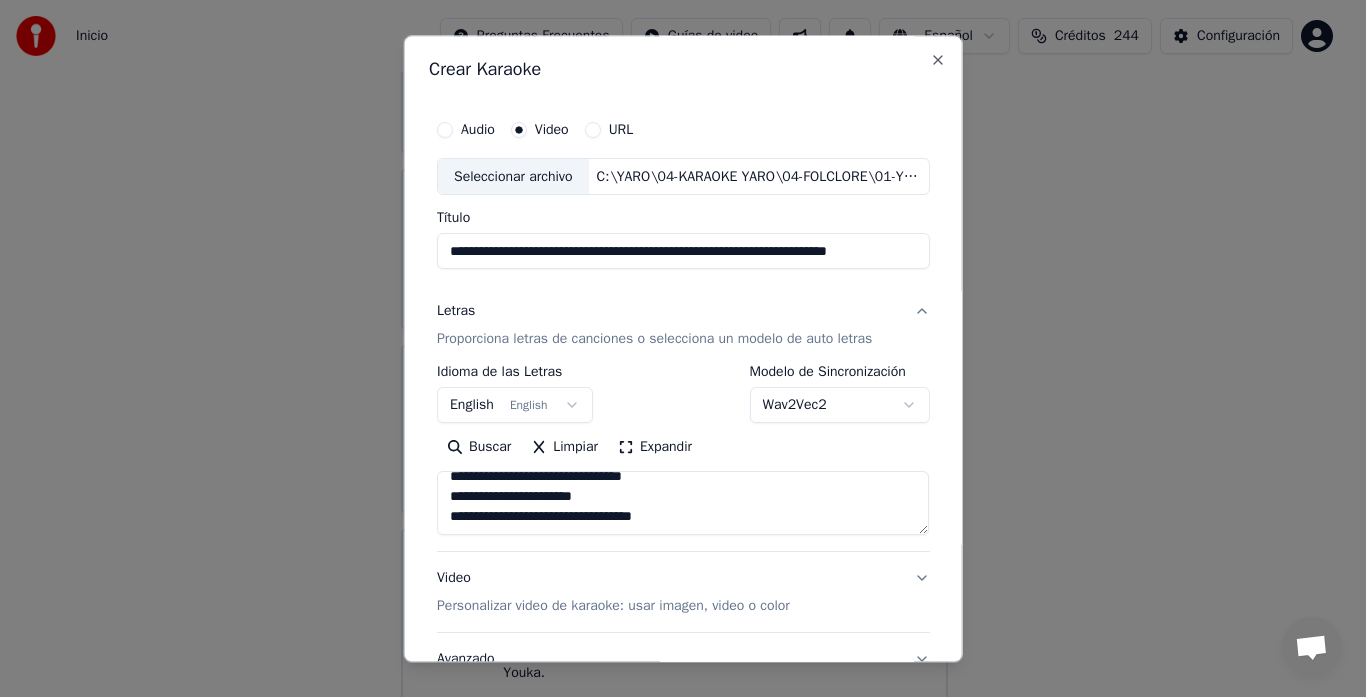 select 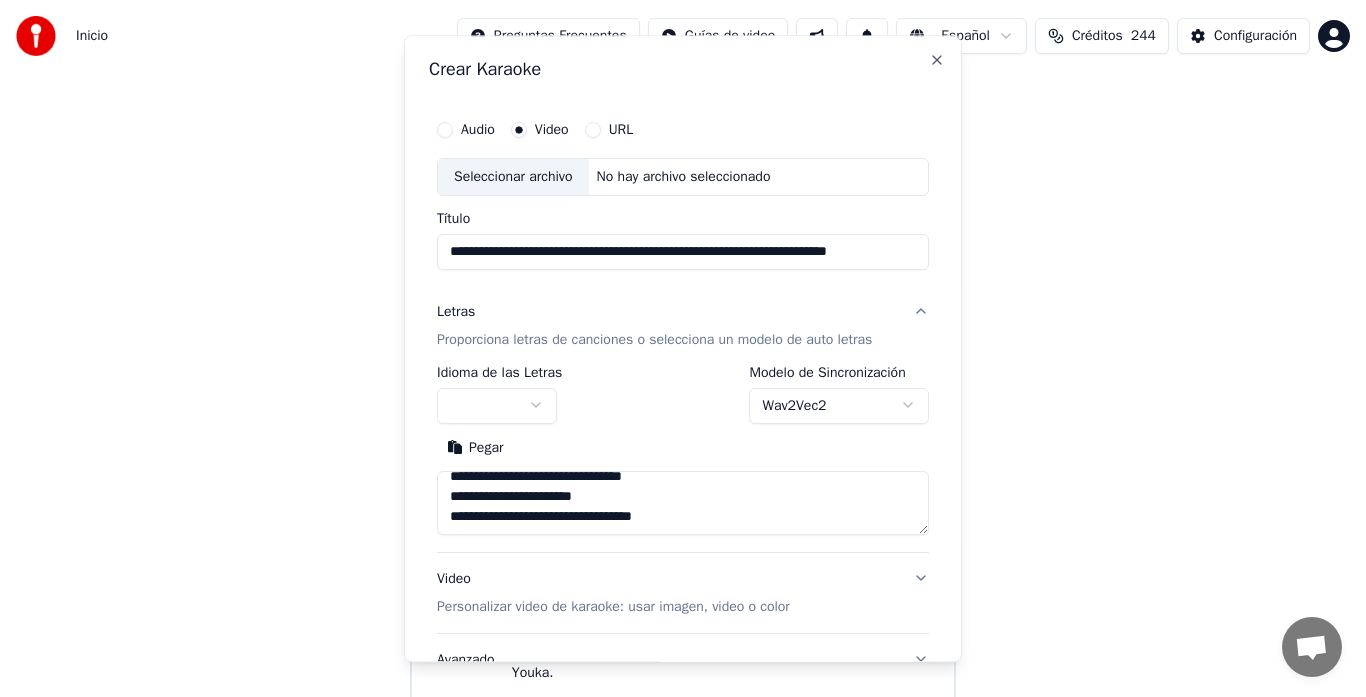 type 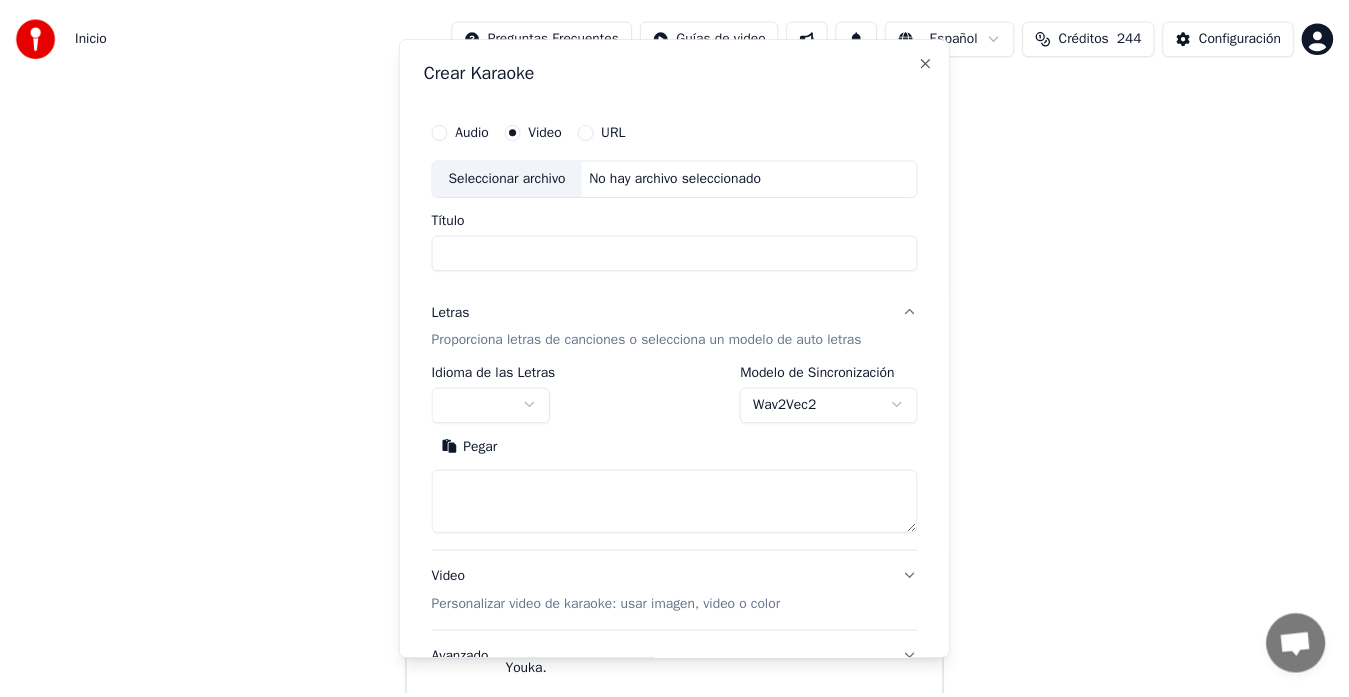 scroll, scrollTop: 0, scrollLeft: 0, axis: both 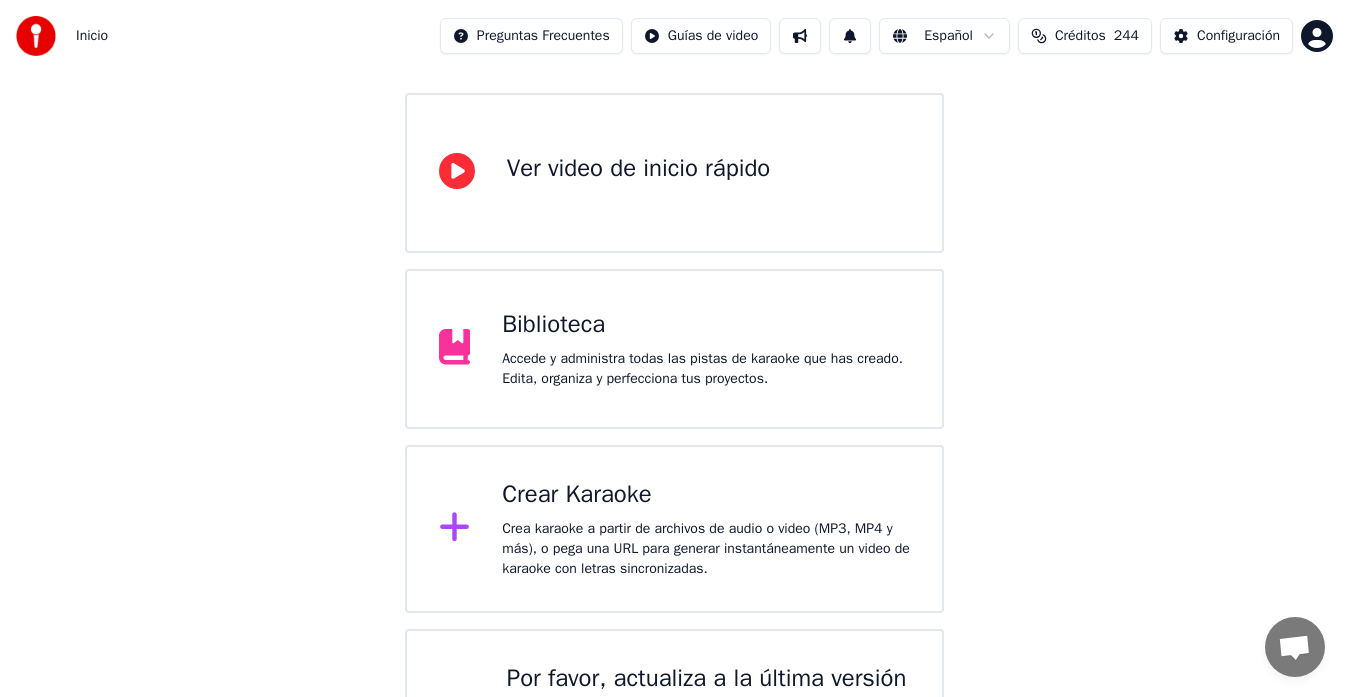 click on "Crear Karaoke" at bounding box center (706, 495) 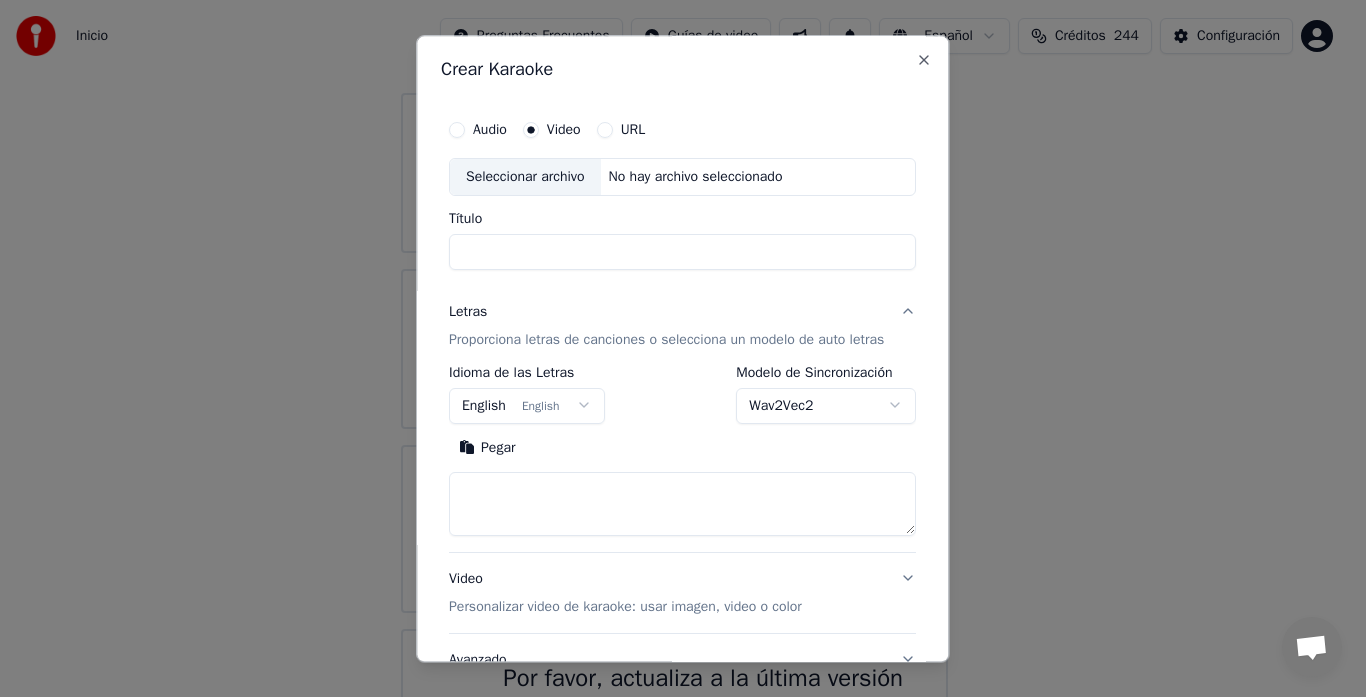 click on "Título" at bounding box center (682, 252) 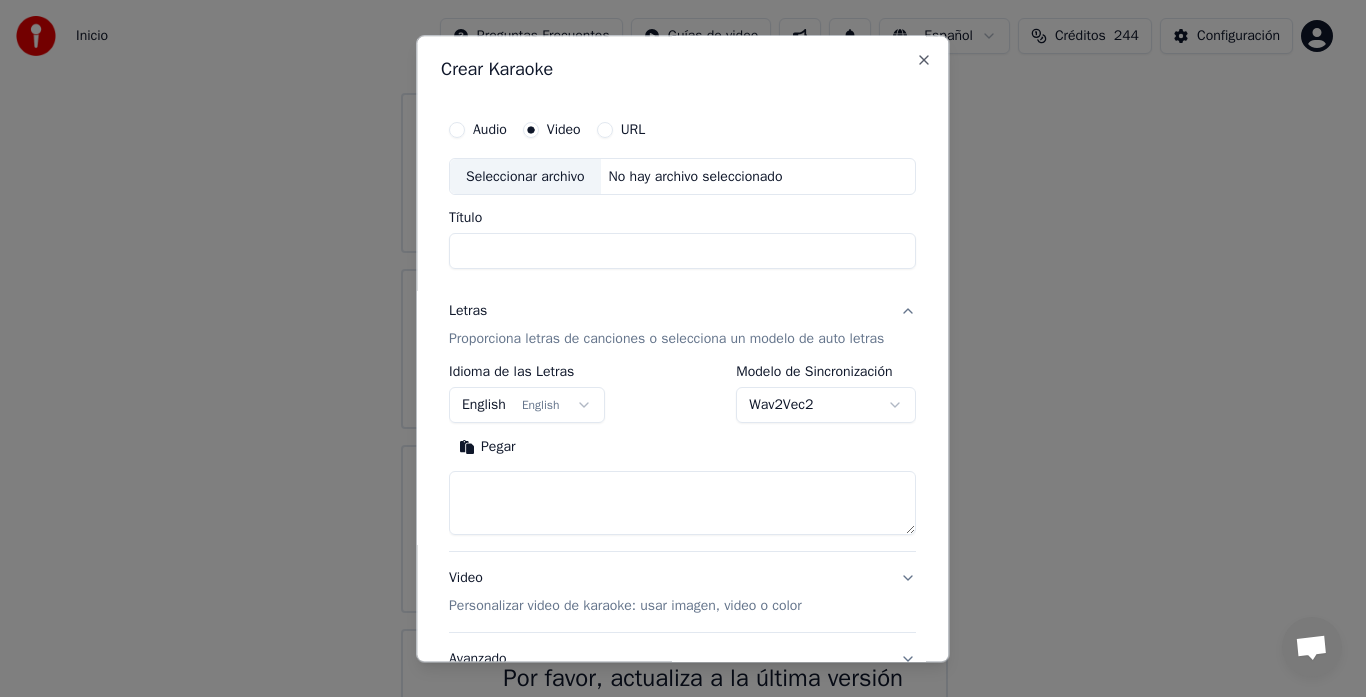 click on "Seleccionar archivo" at bounding box center (525, 177) 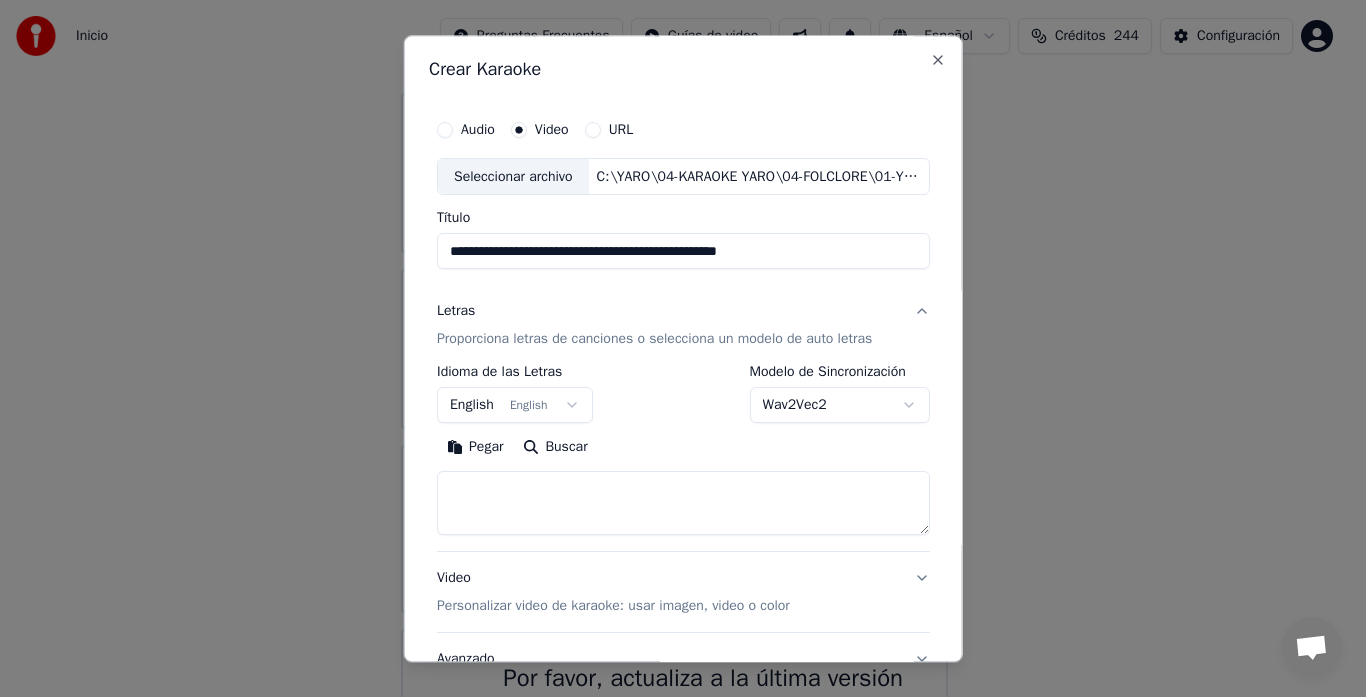 drag, startPoint x: 777, startPoint y: 257, endPoint x: 245, endPoint y: 264, distance: 532.046 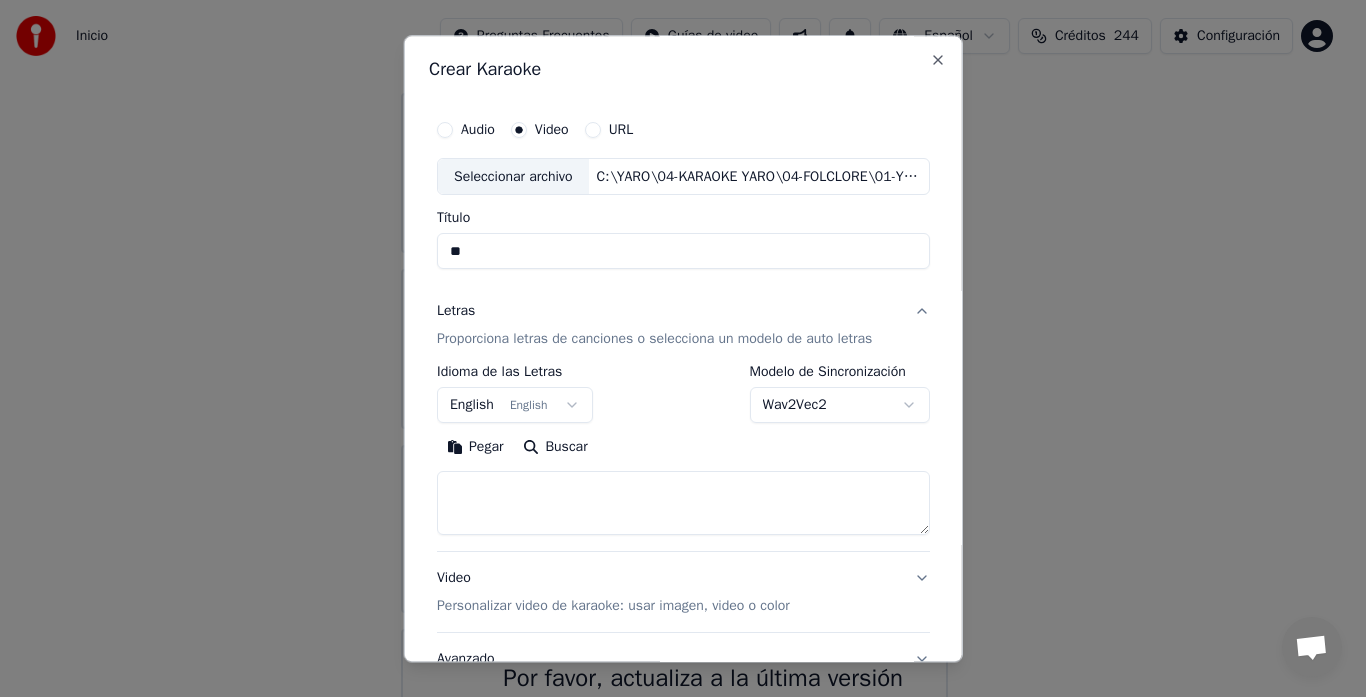 type on "*" 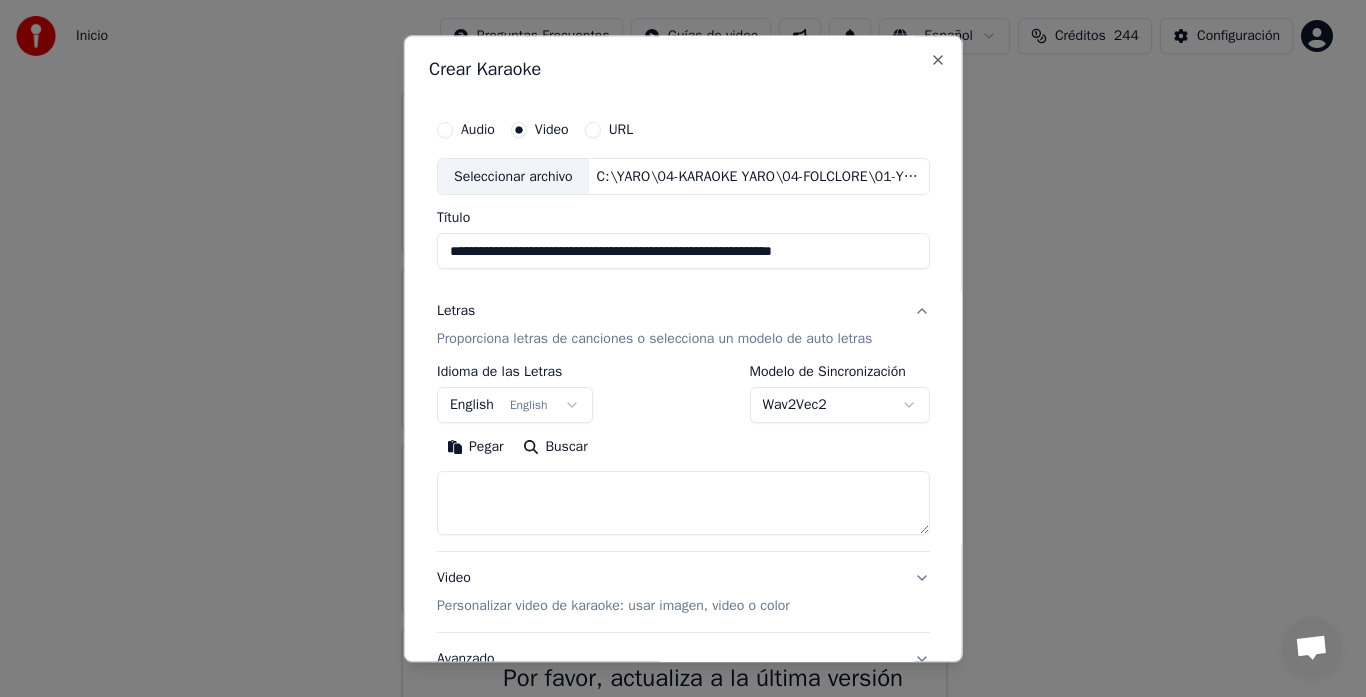 click on "**********" at bounding box center (683, 252) 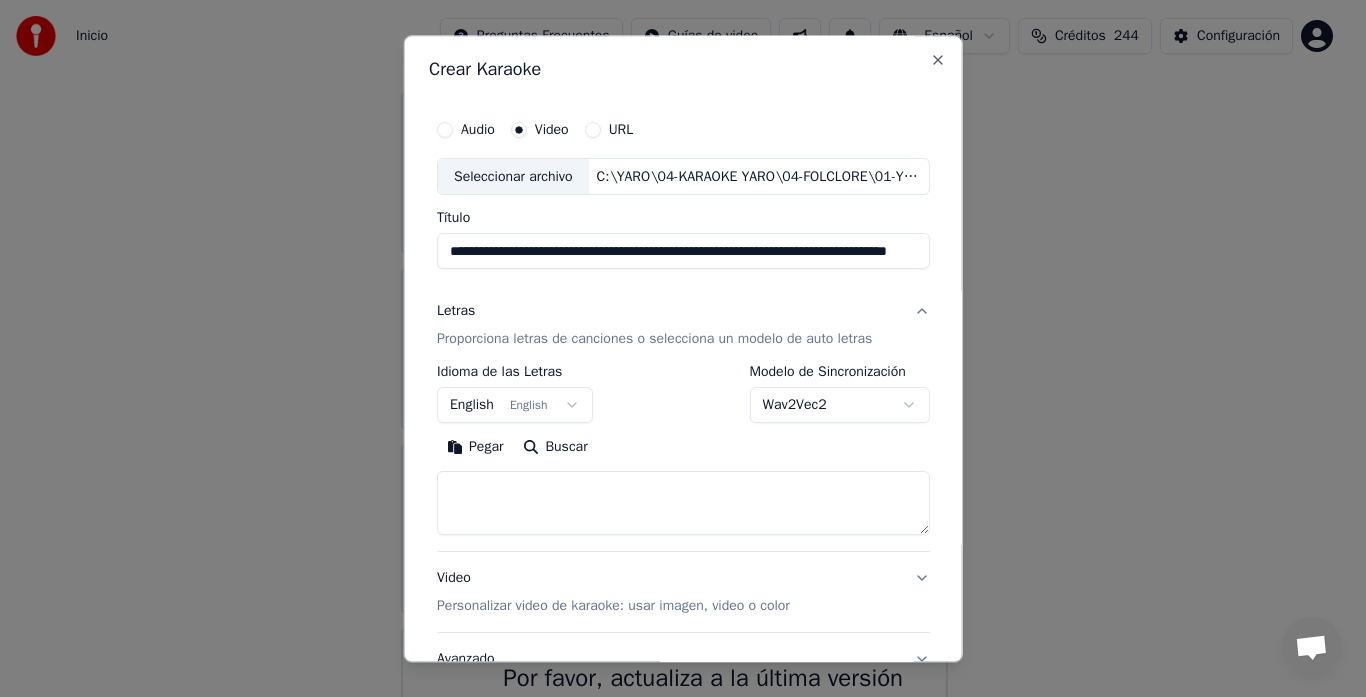 click on "**********" at bounding box center [683, 252] 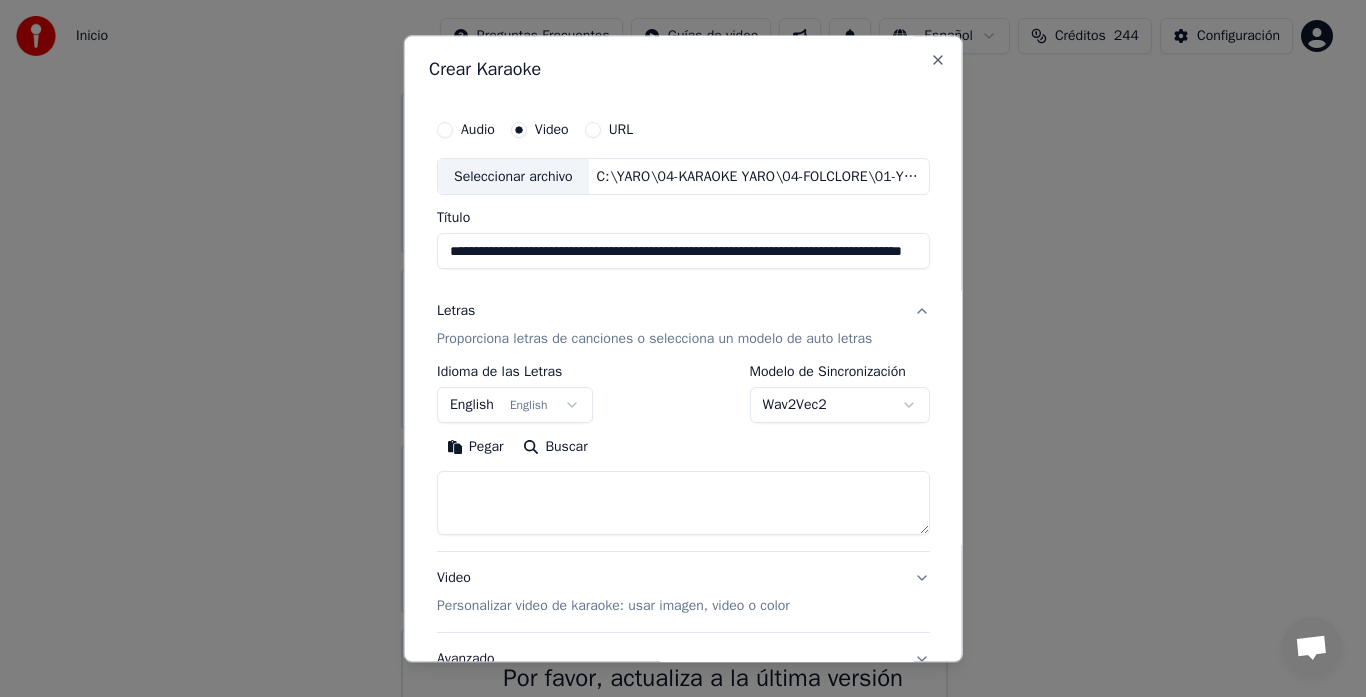 type on "**********" 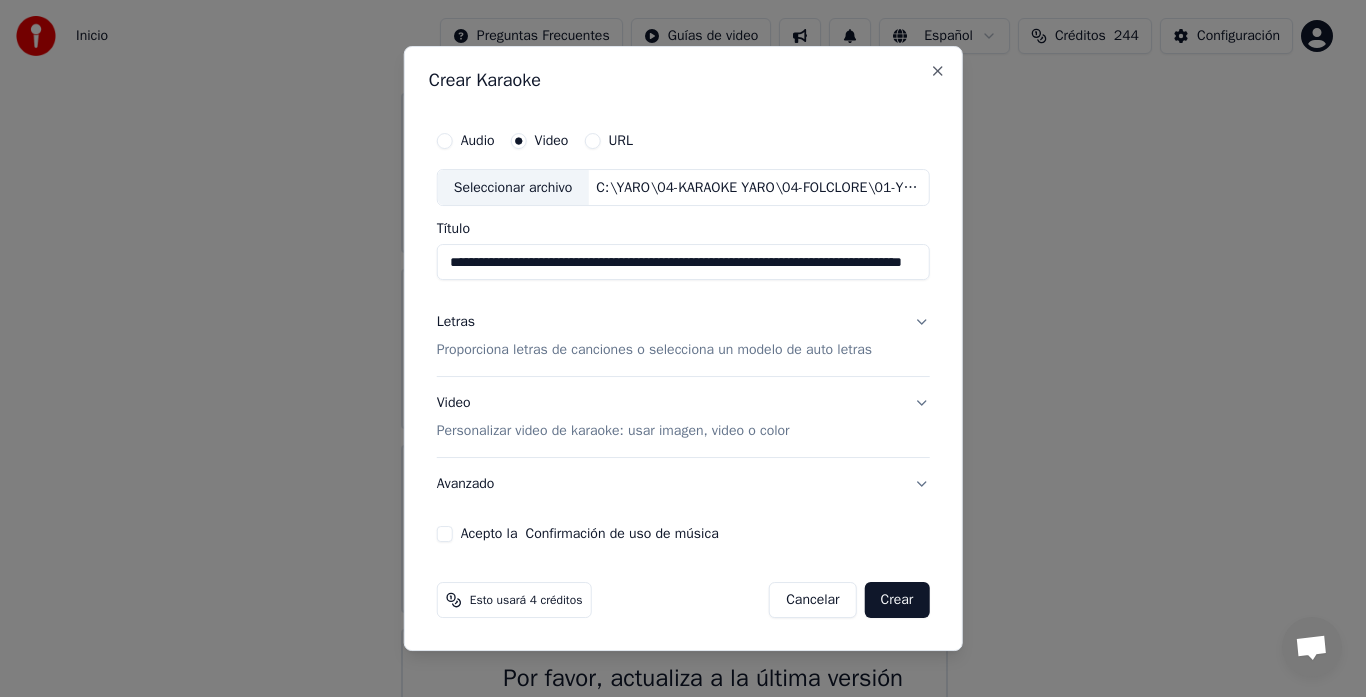 click on "Proporciona letras de canciones o selecciona un modelo de auto letras" at bounding box center [654, 351] 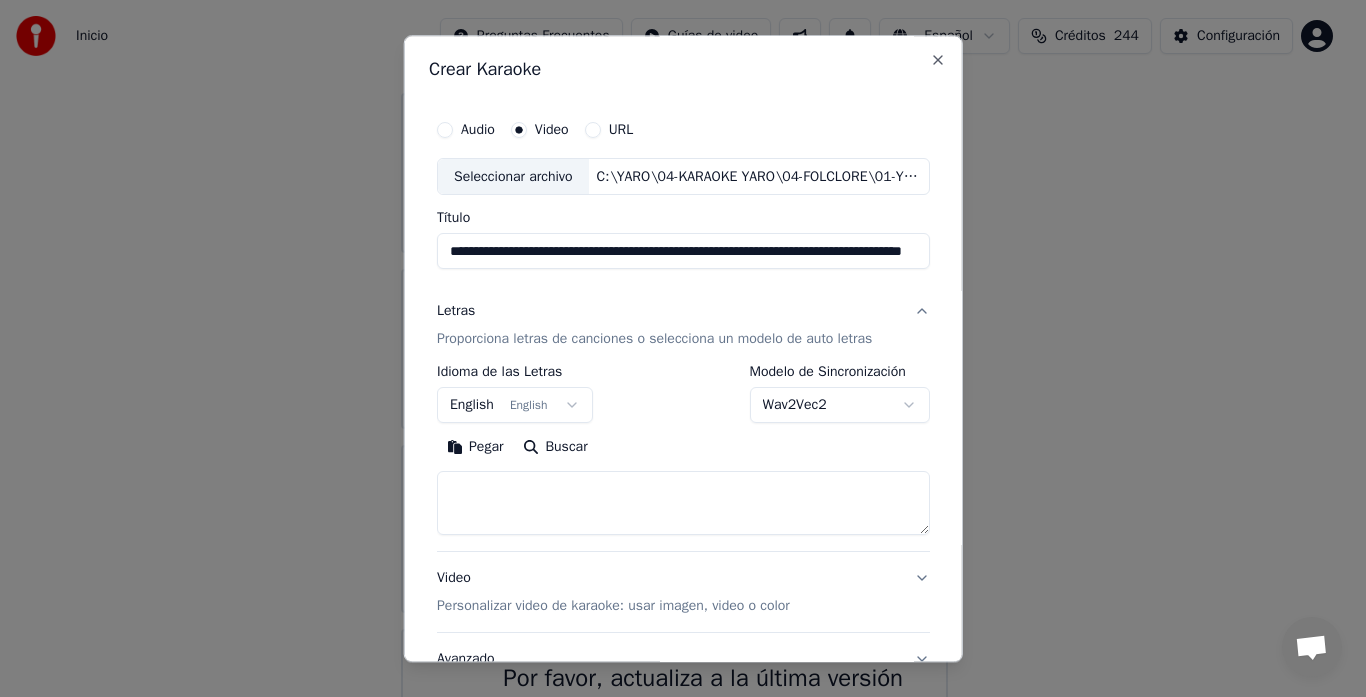 click at bounding box center (683, 504) 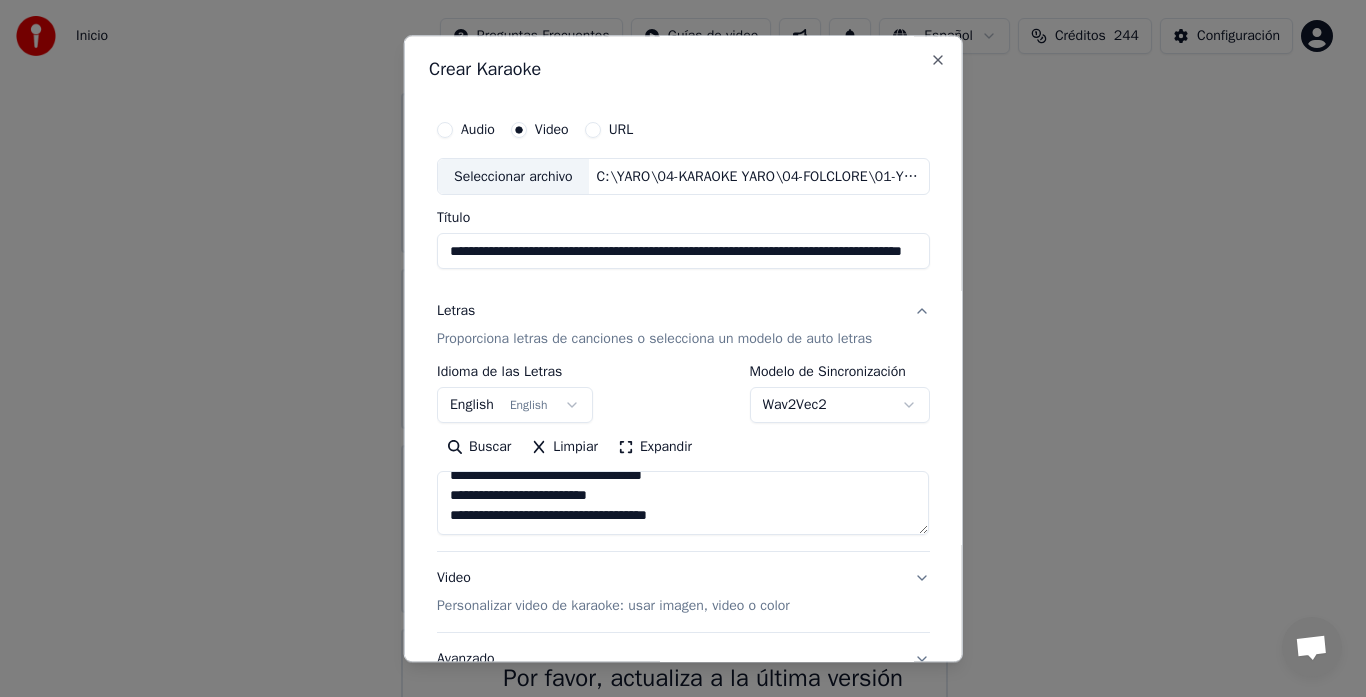 scroll, scrollTop: 245, scrollLeft: 0, axis: vertical 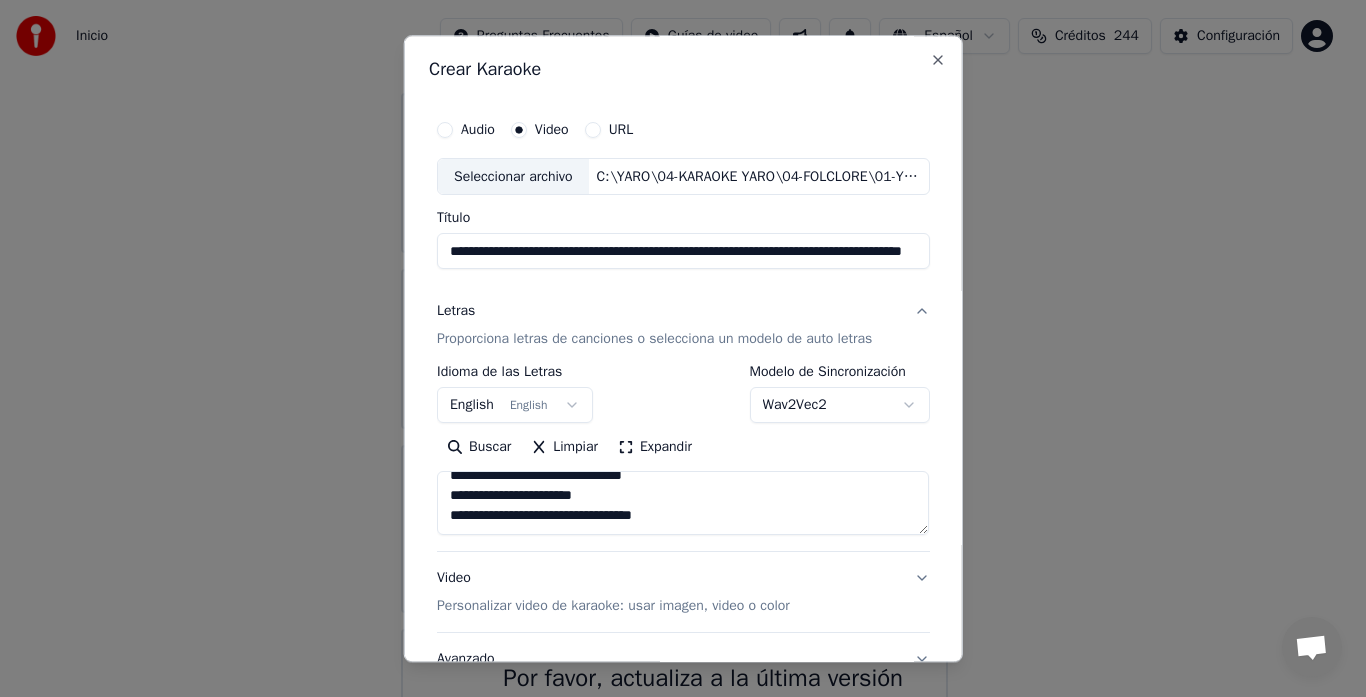 paste on "**********" 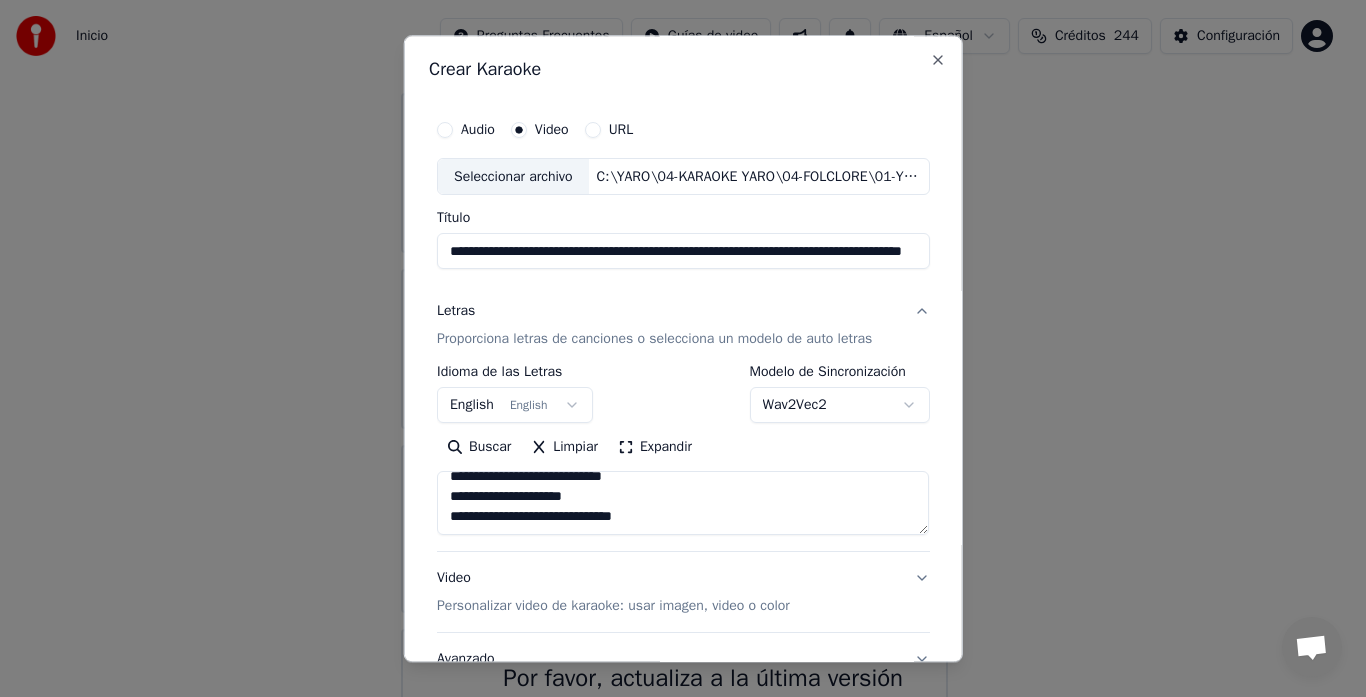 scroll, scrollTop: 665, scrollLeft: 0, axis: vertical 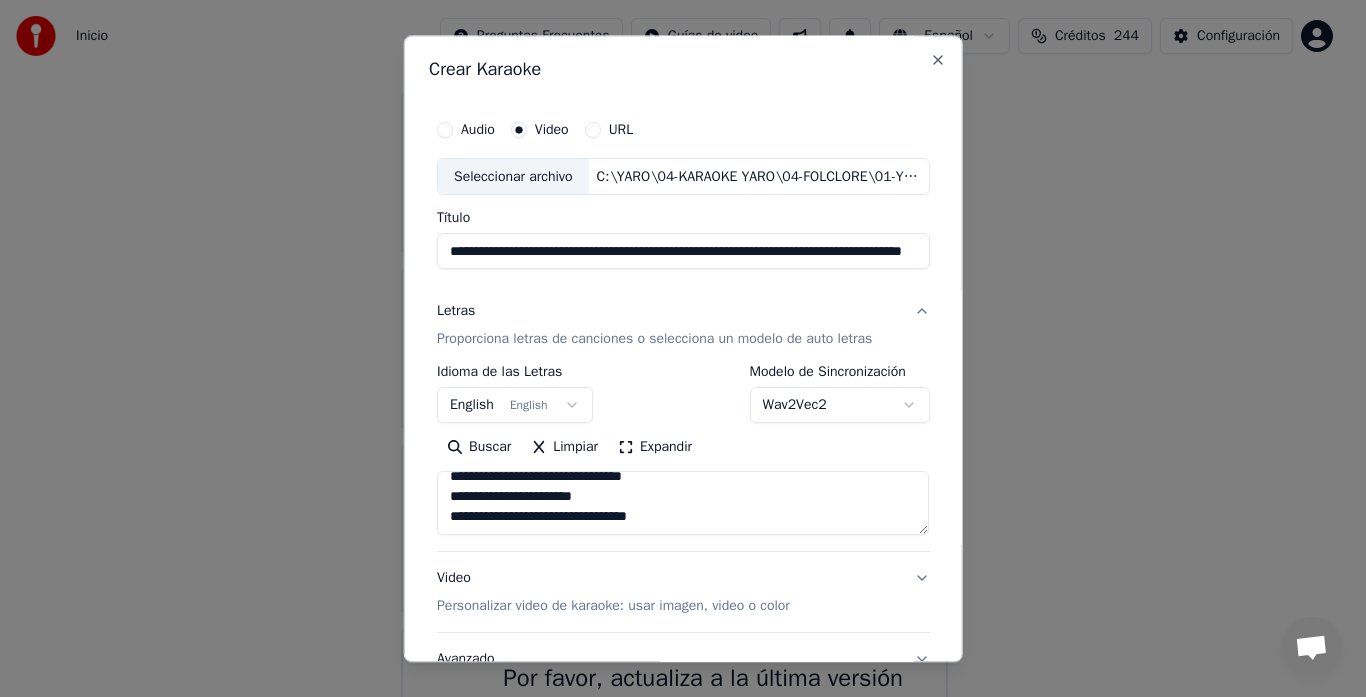 type on "**********" 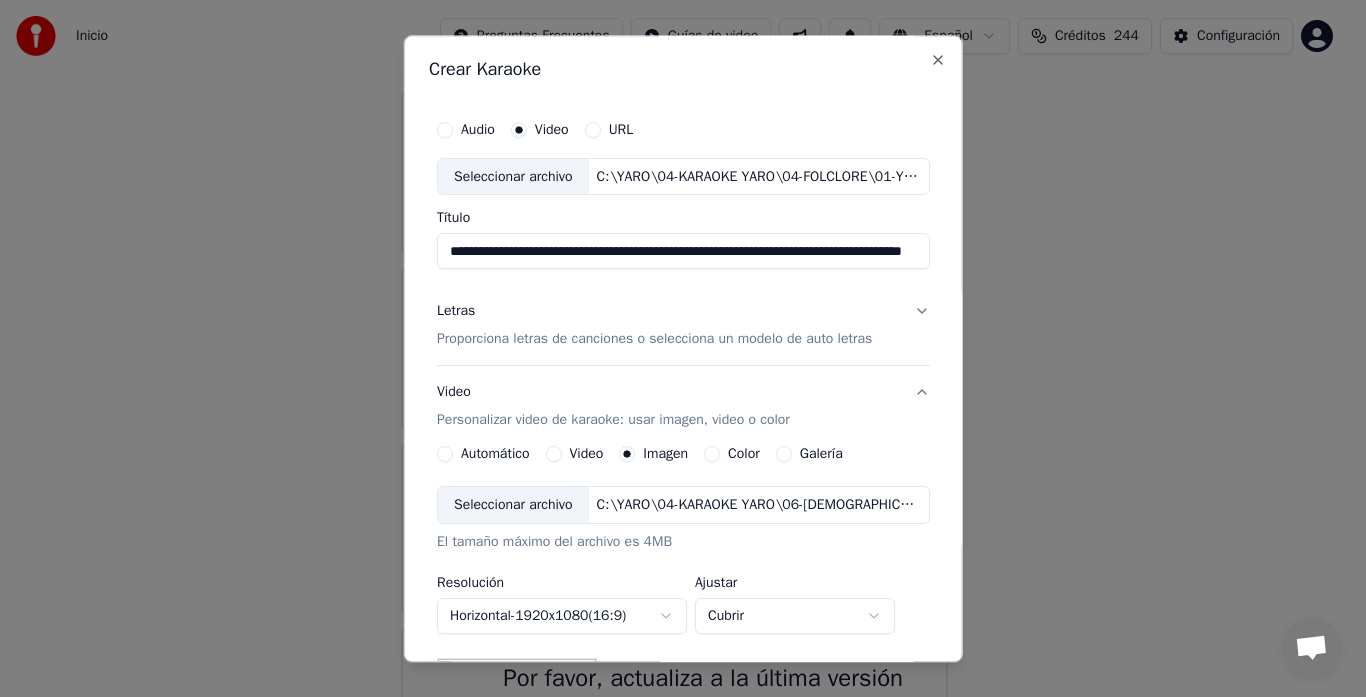 click on "Seleccionar archivo" at bounding box center [513, 506] 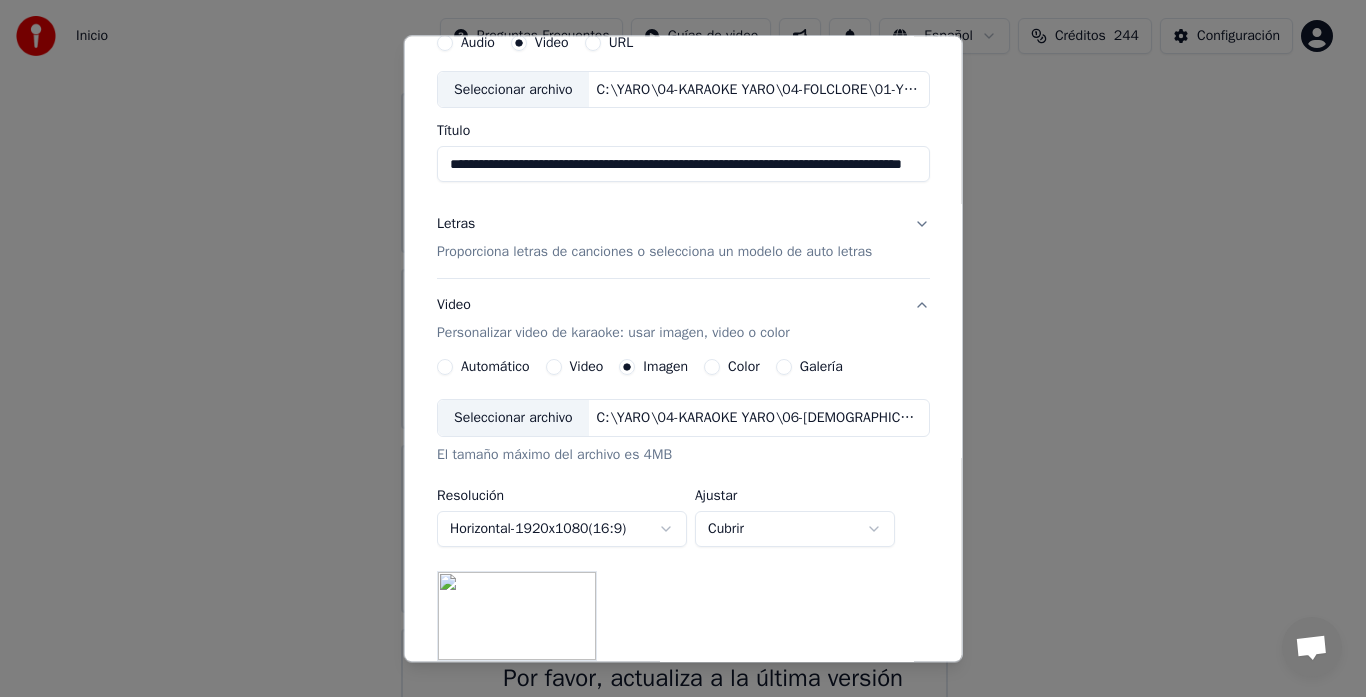 scroll, scrollTop: 100, scrollLeft: 0, axis: vertical 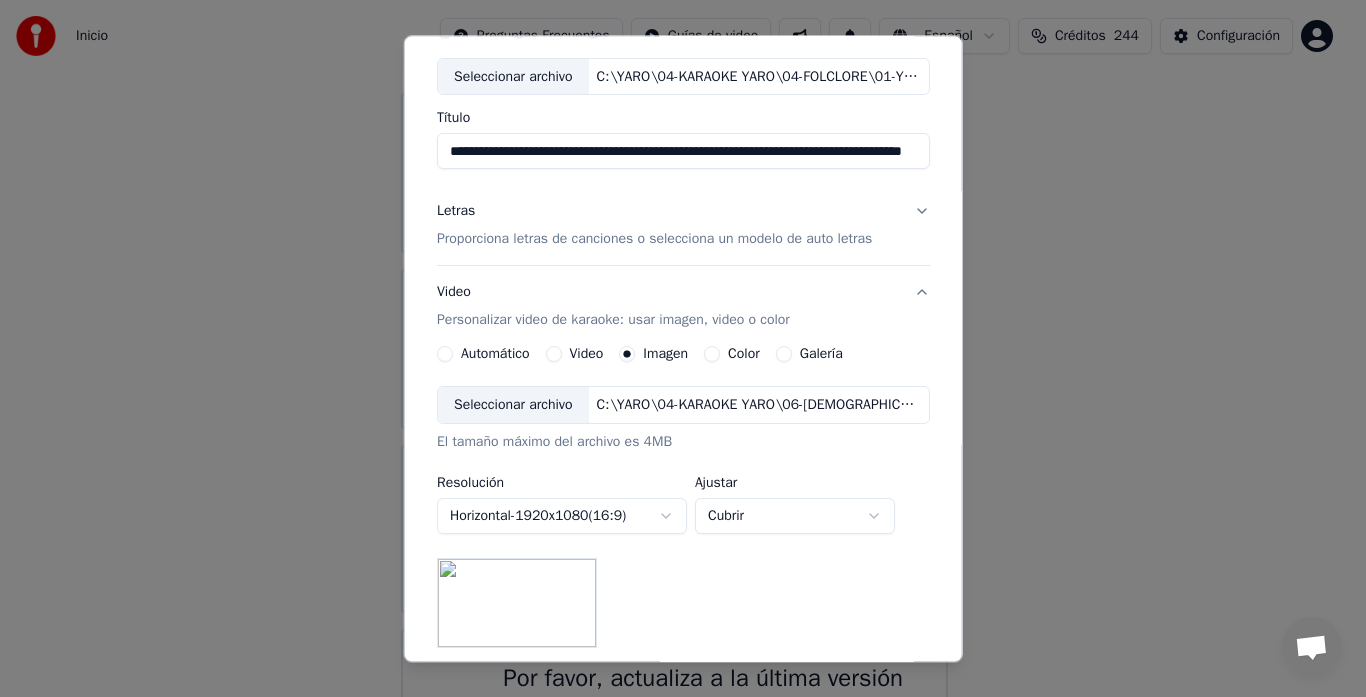 click on "El tamaño máximo del archivo es 4MB" at bounding box center (683, 443) 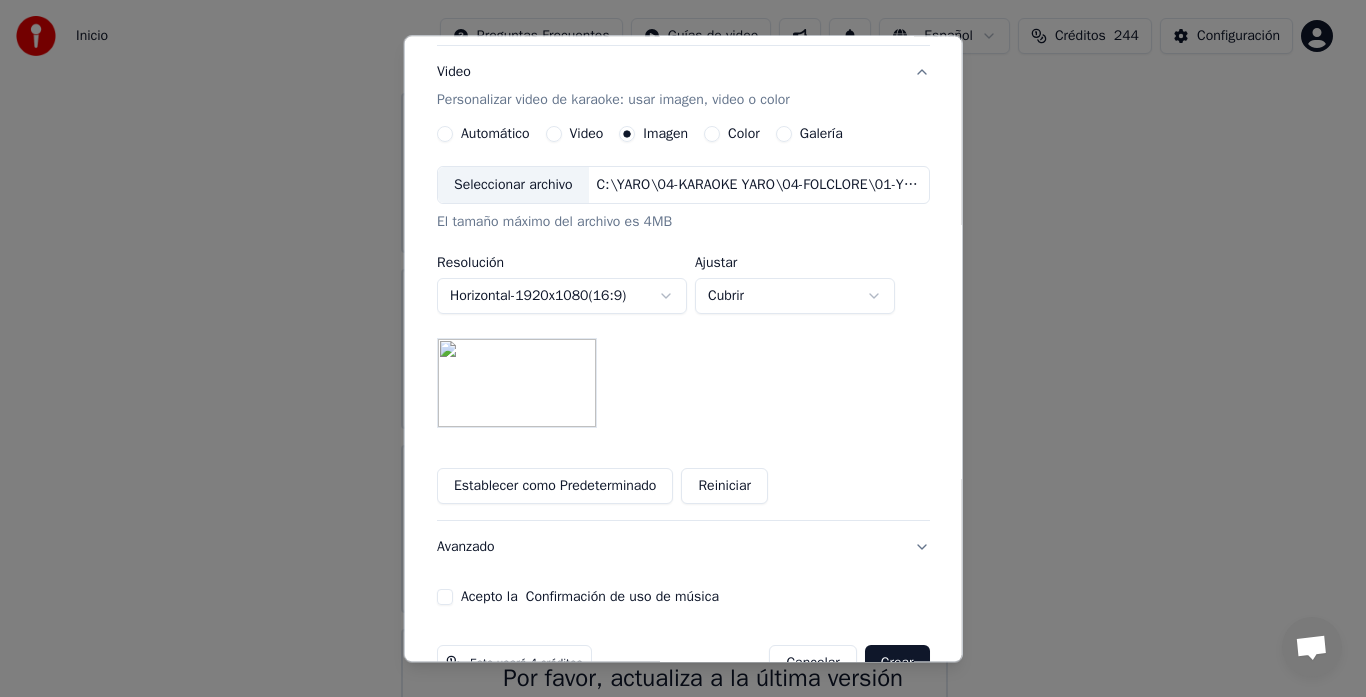 scroll, scrollTop: 372, scrollLeft: 0, axis: vertical 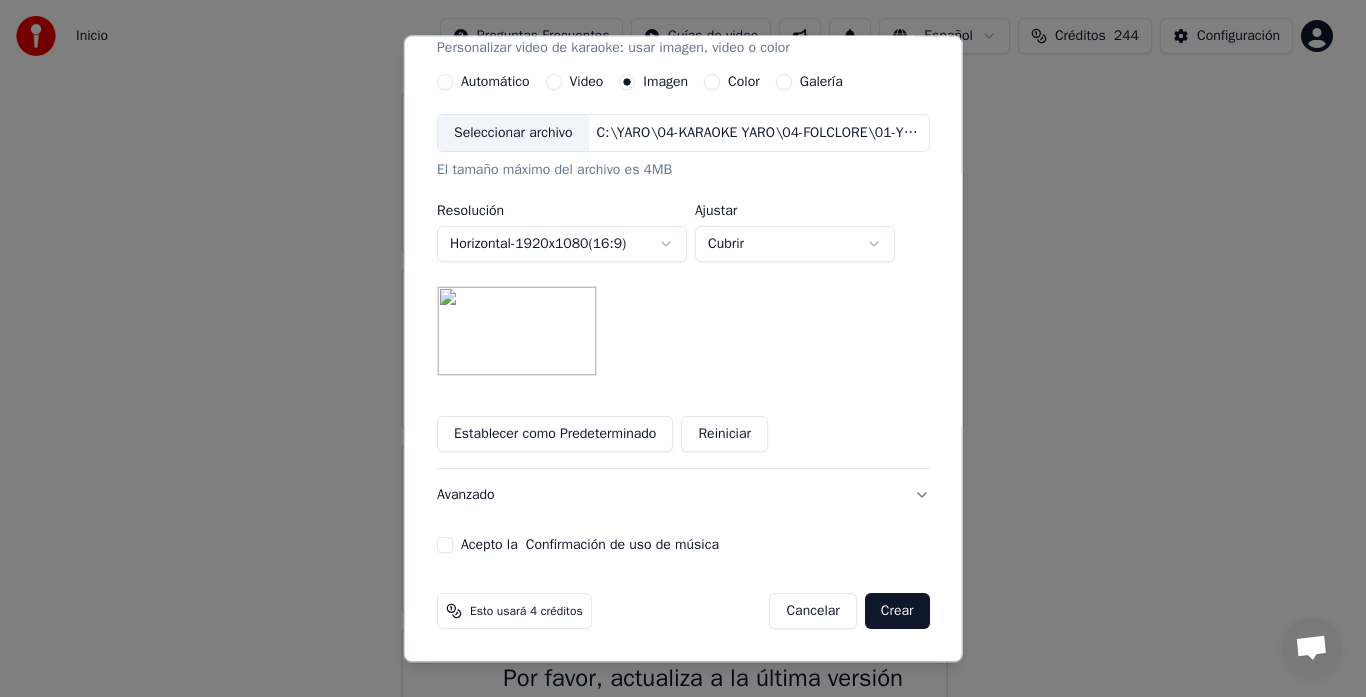 click on "Acepto la   Confirmación de uso de música" at bounding box center (445, 546) 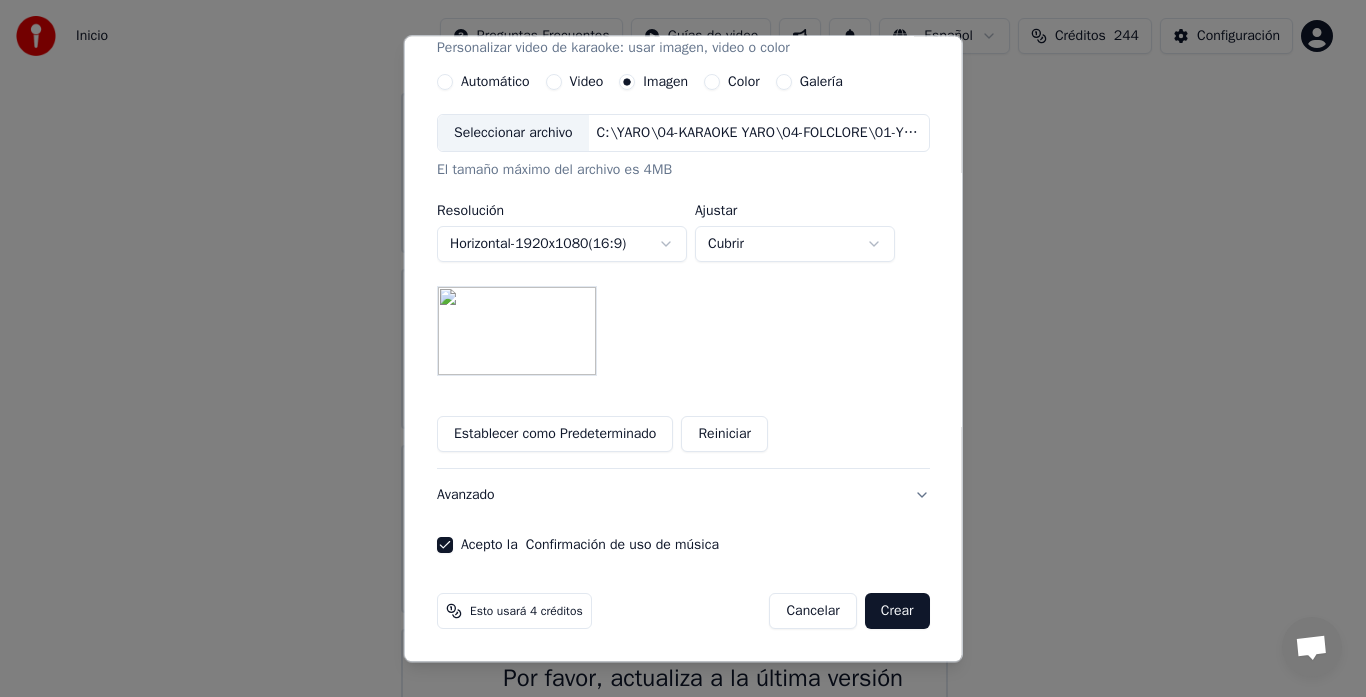 click on "Crear" at bounding box center [897, 612] 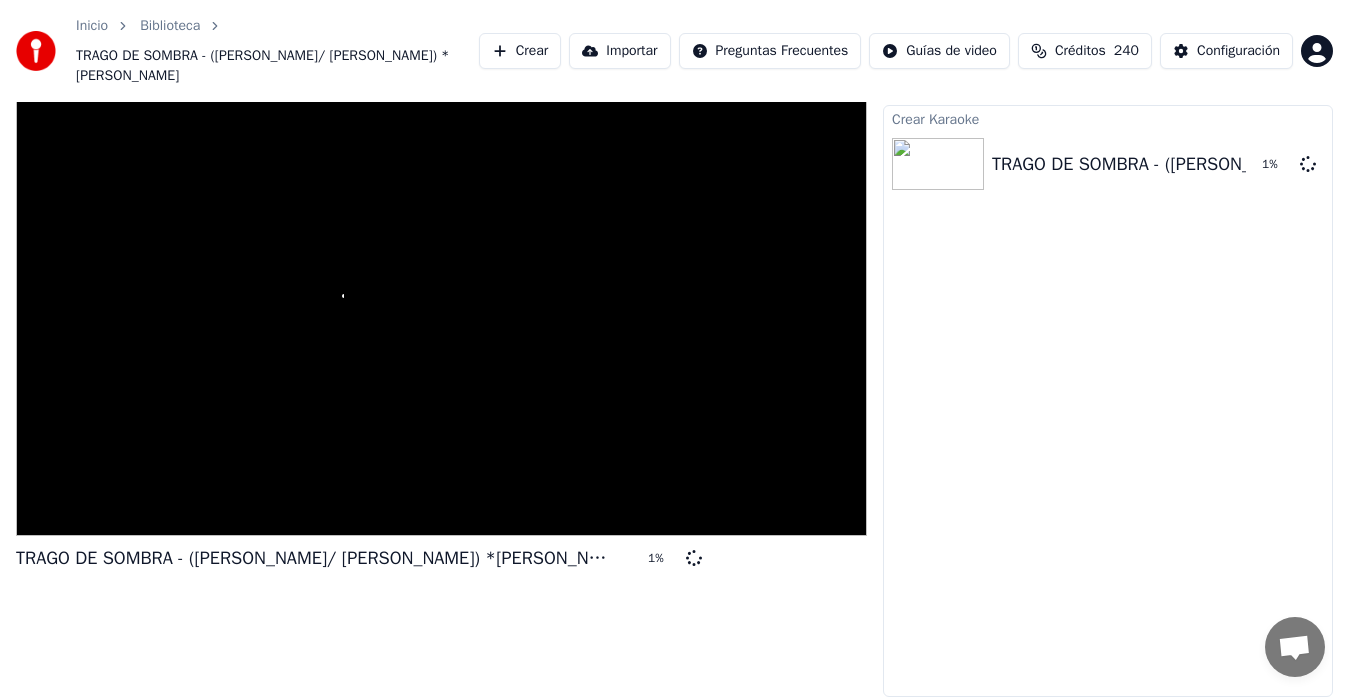 scroll, scrollTop: 0, scrollLeft: 0, axis: both 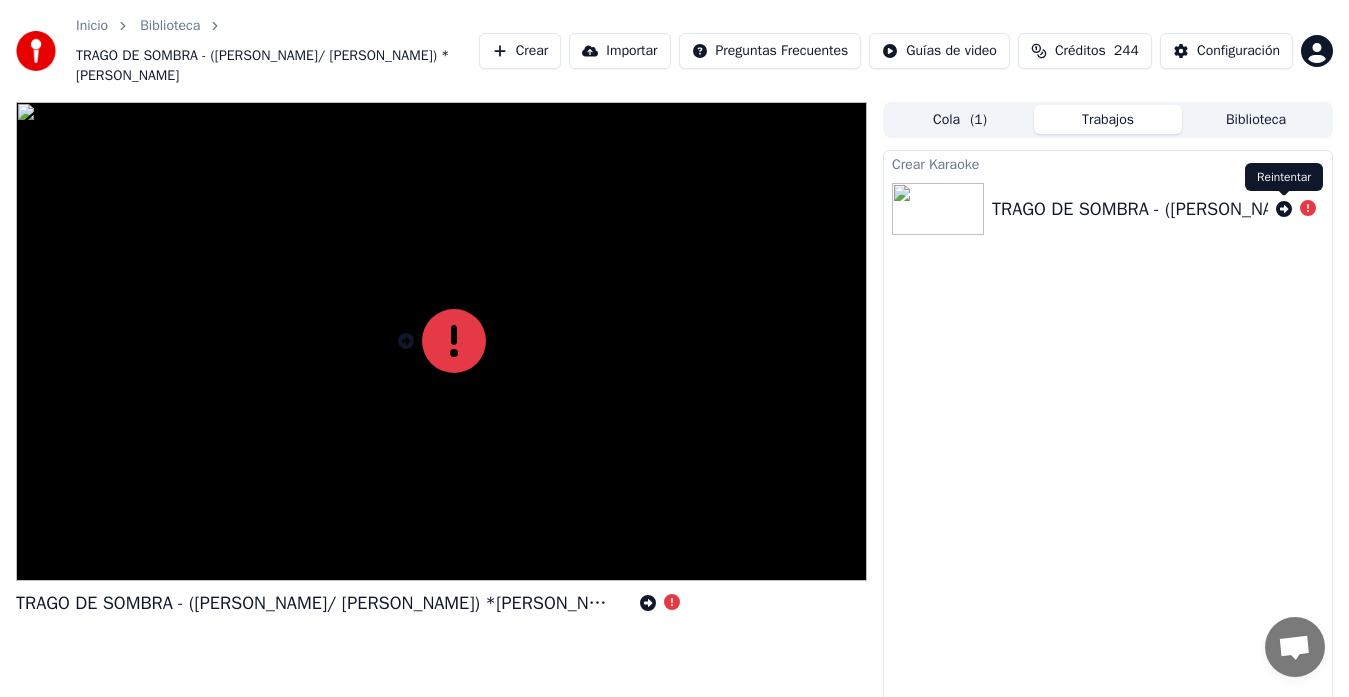 click 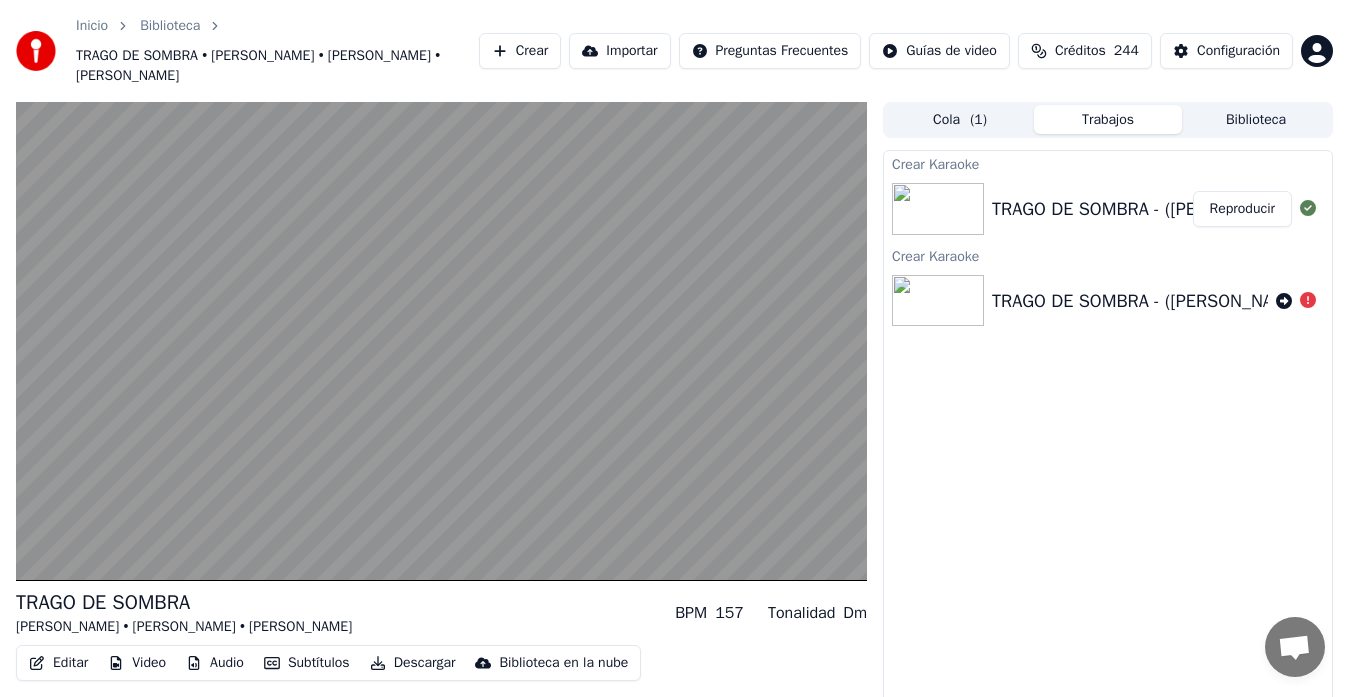 click at bounding box center (441, 341) 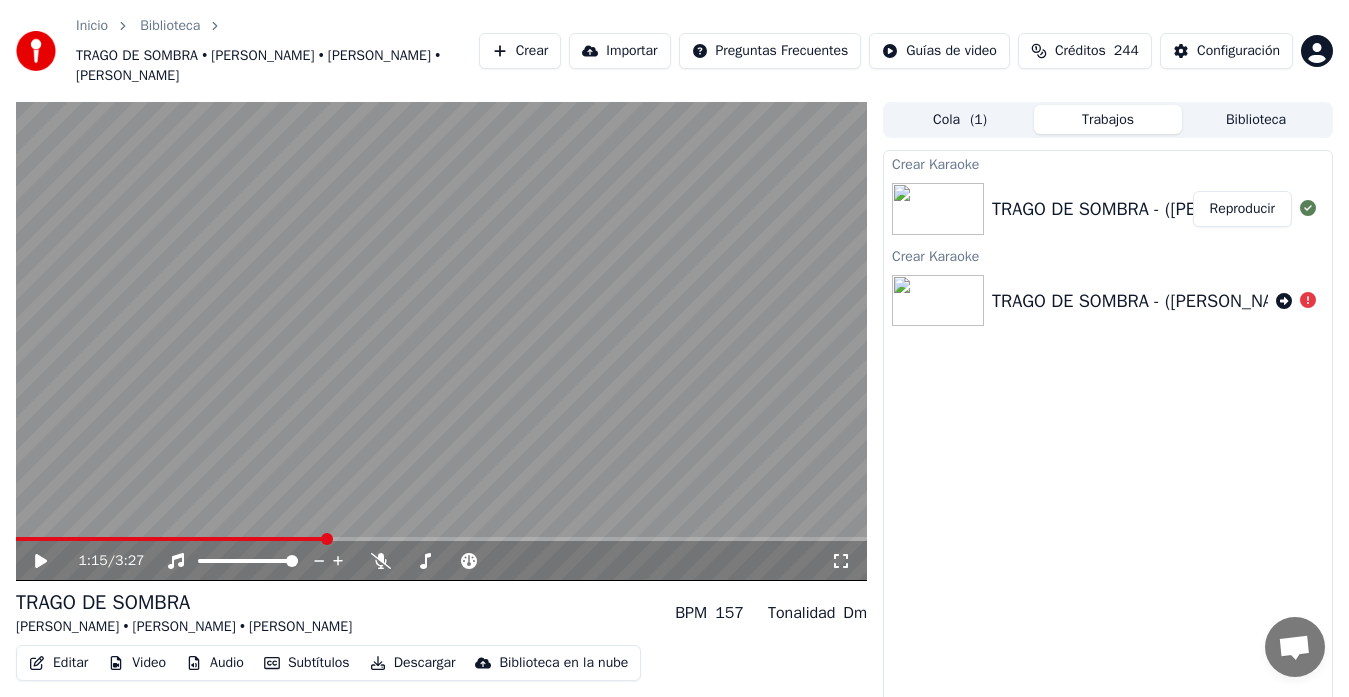click on "Reproducir" at bounding box center [1242, 209] 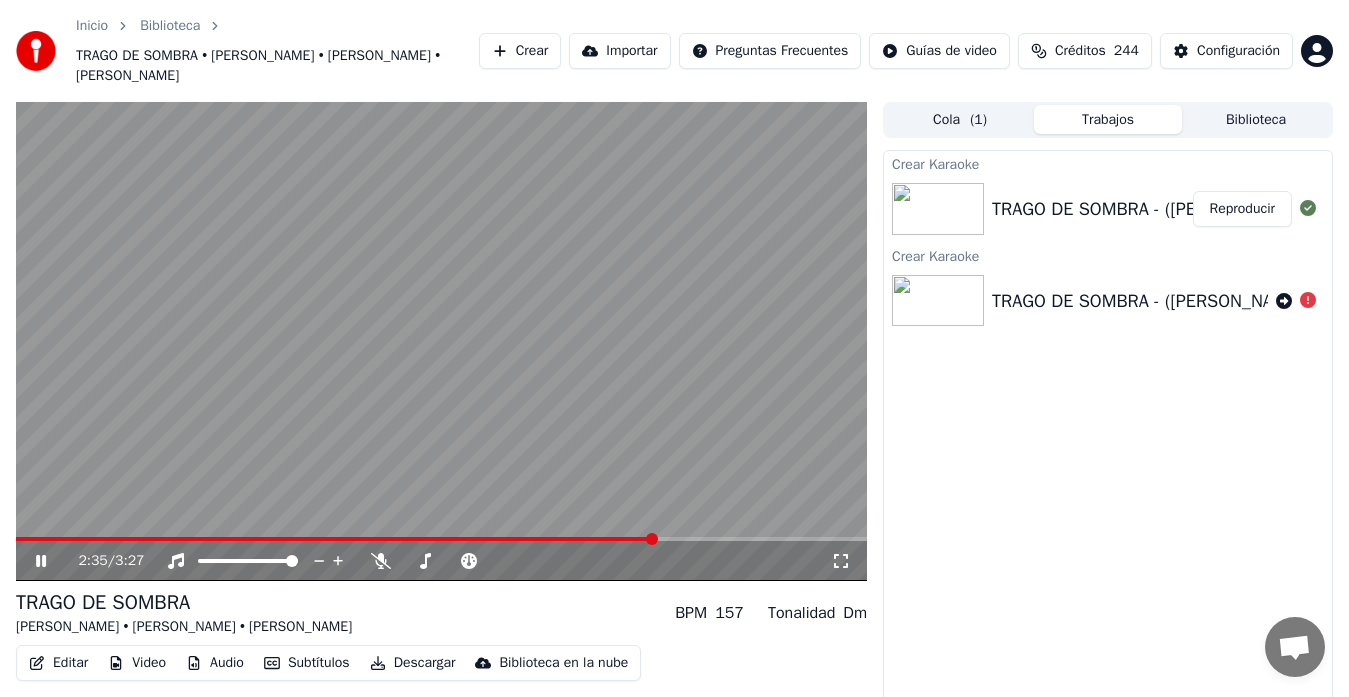 click at bounding box center (441, 341) 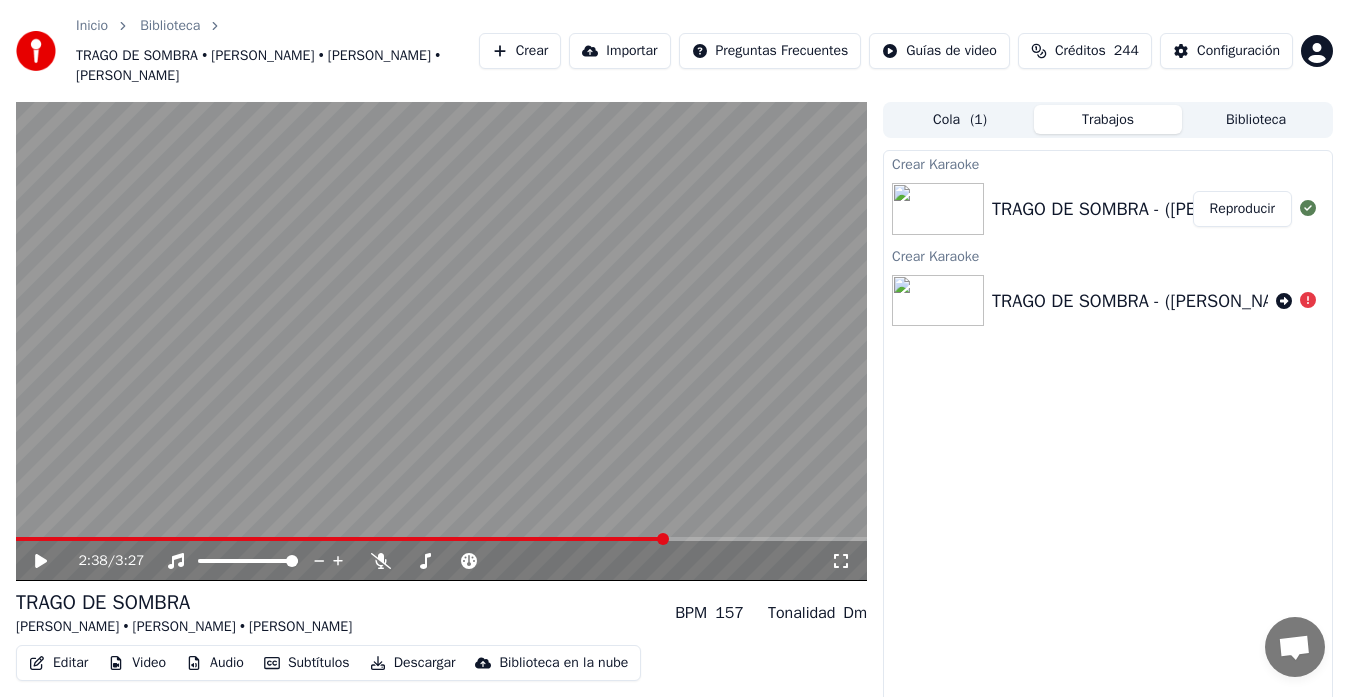 click 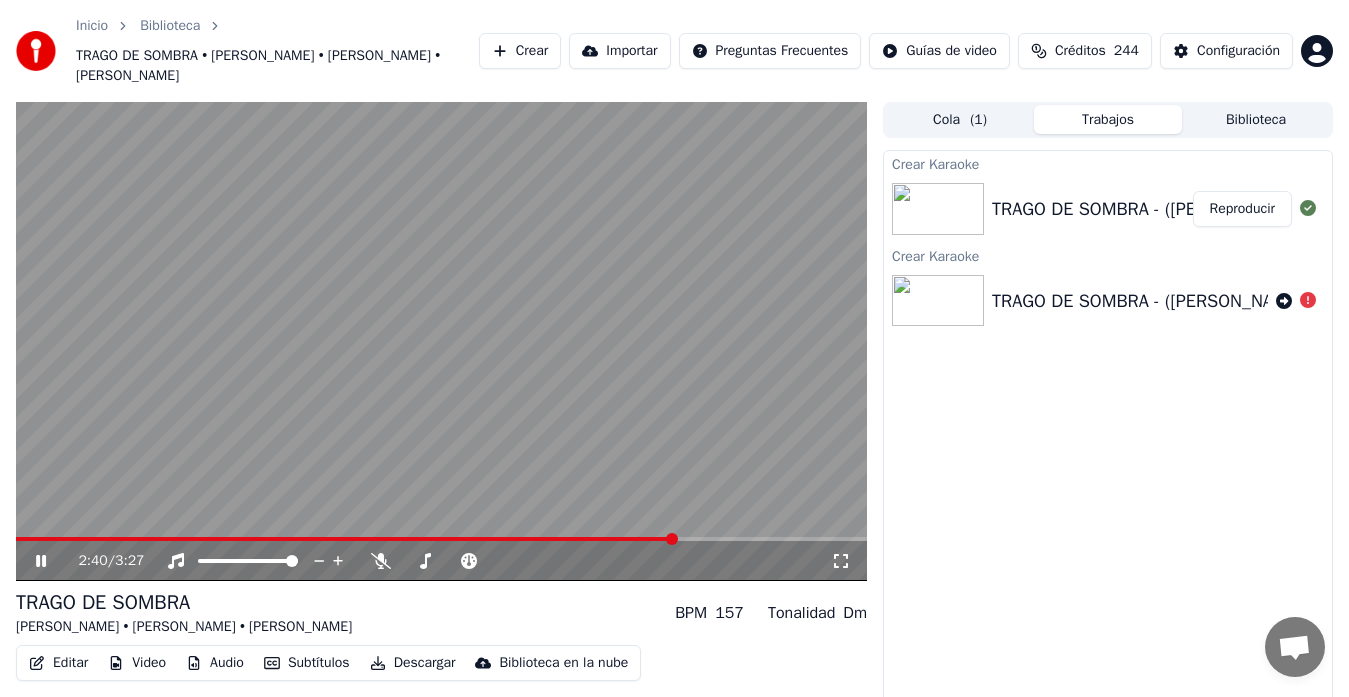 click at bounding box center [345, 539] 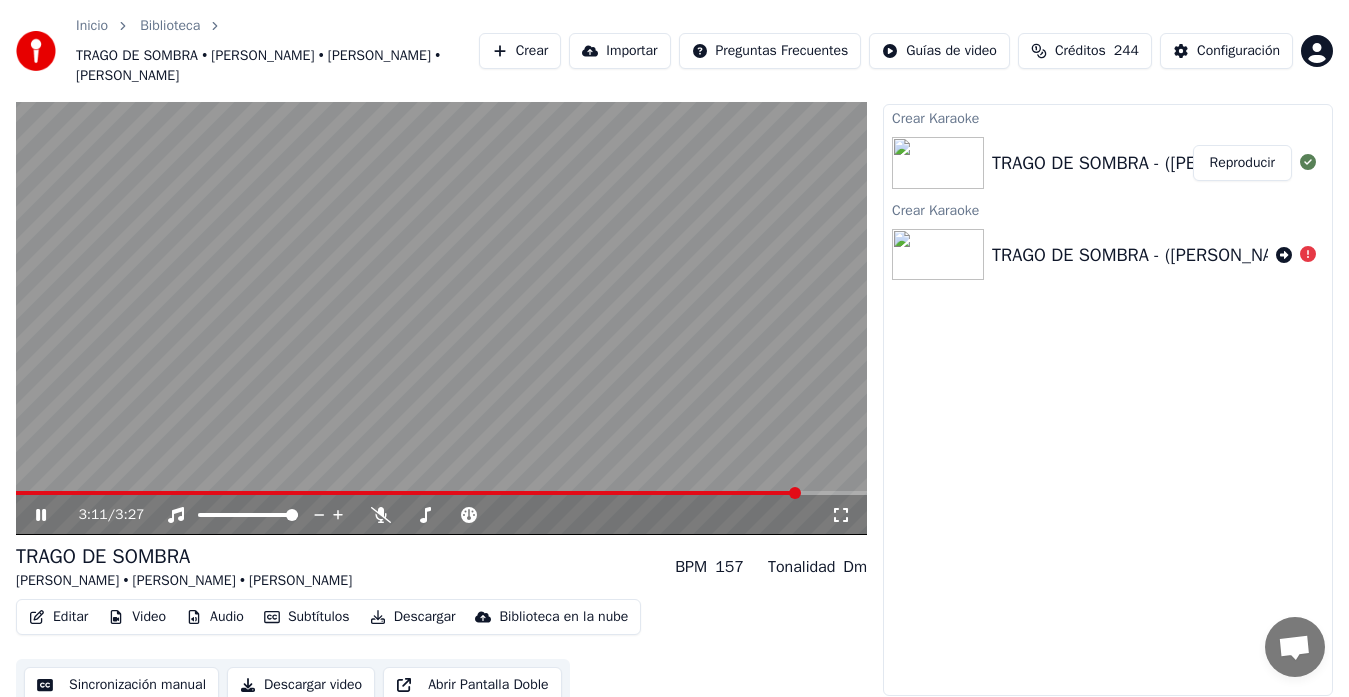 scroll, scrollTop: 60, scrollLeft: 0, axis: vertical 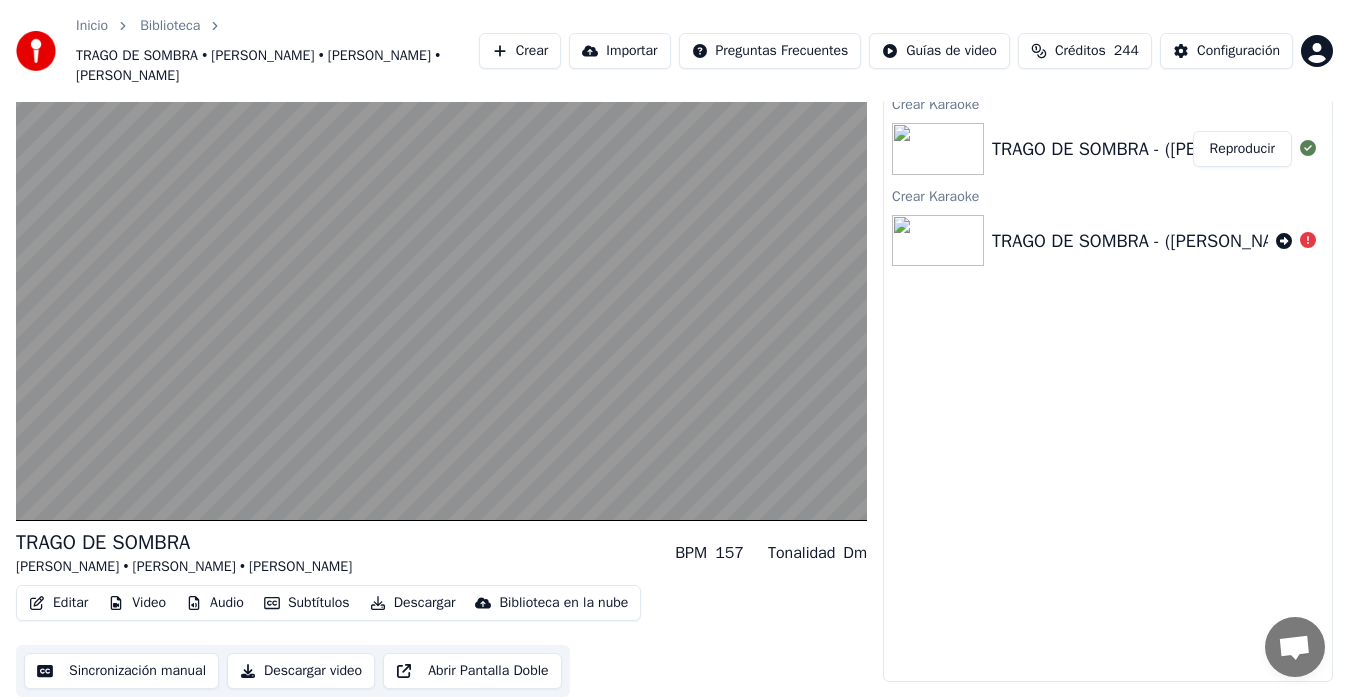 click on "Descargar" at bounding box center [413, 603] 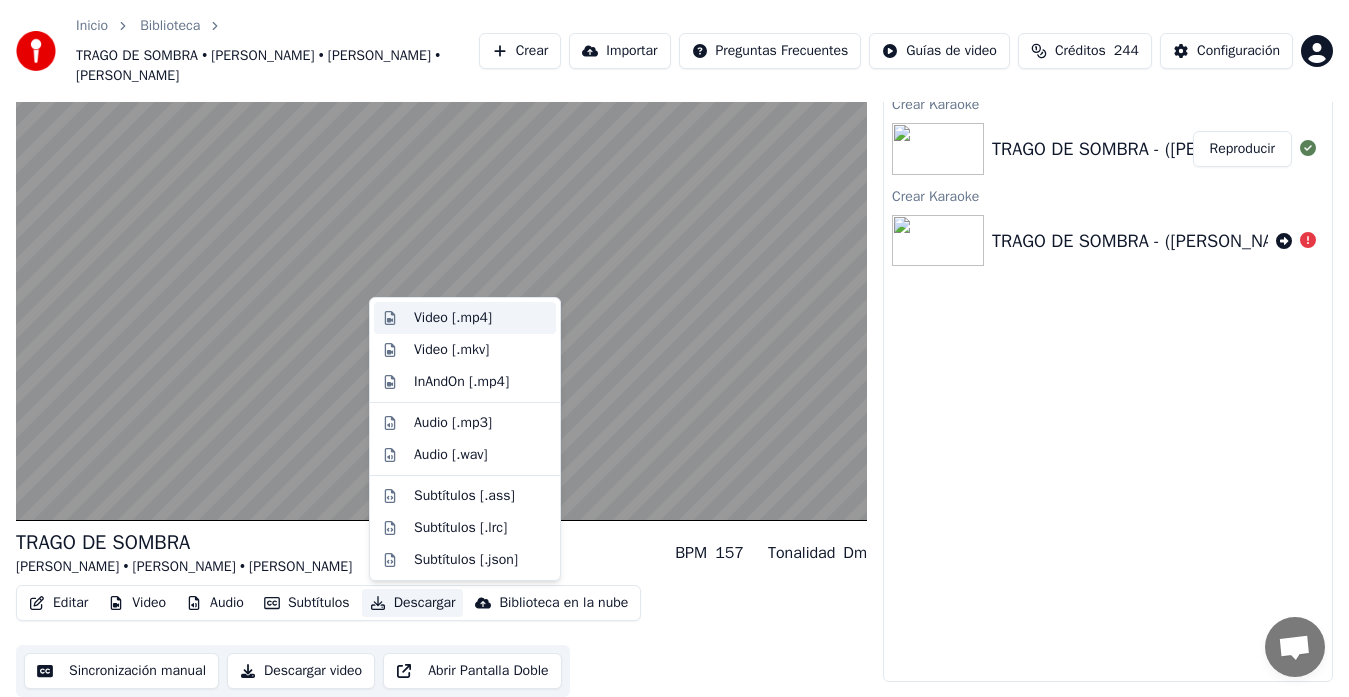 click on "Video [.mp4]" at bounding box center [453, 318] 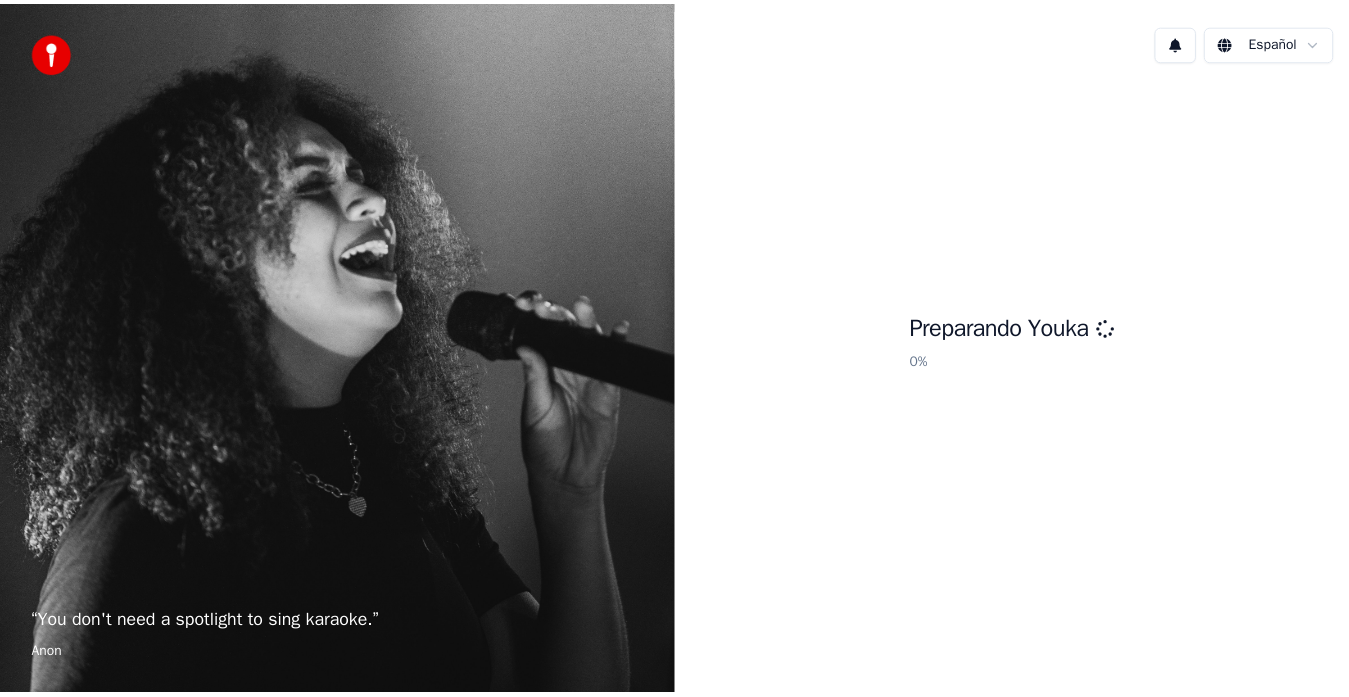 scroll, scrollTop: 0, scrollLeft: 0, axis: both 